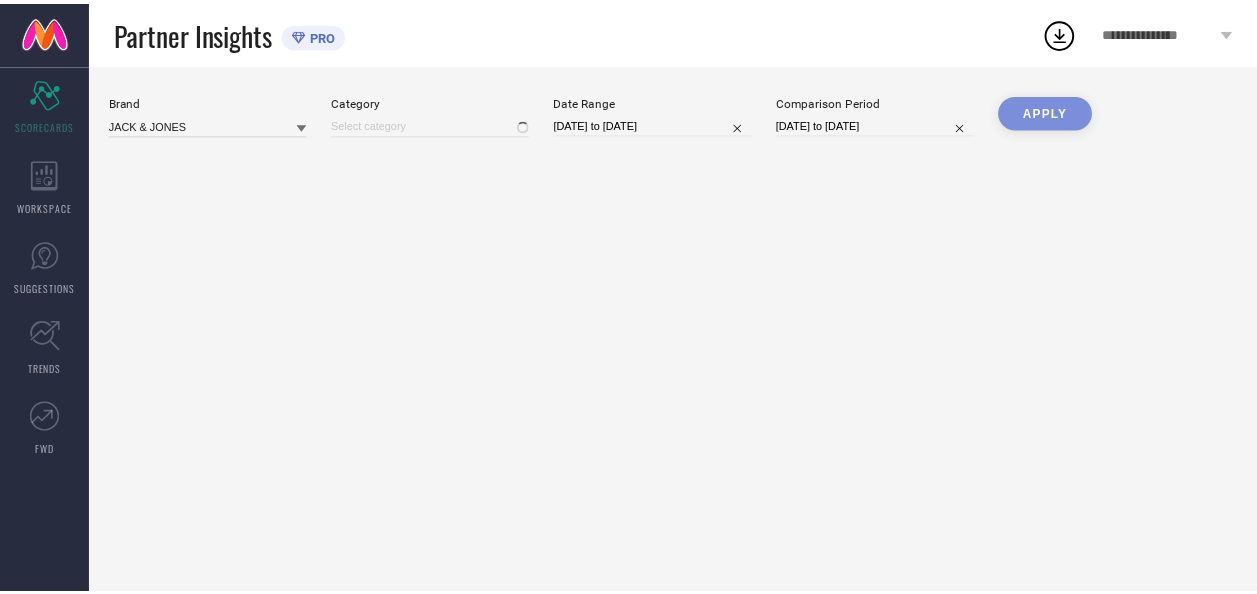 scroll, scrollTop: 0, scrollLeft: 0, axis: both 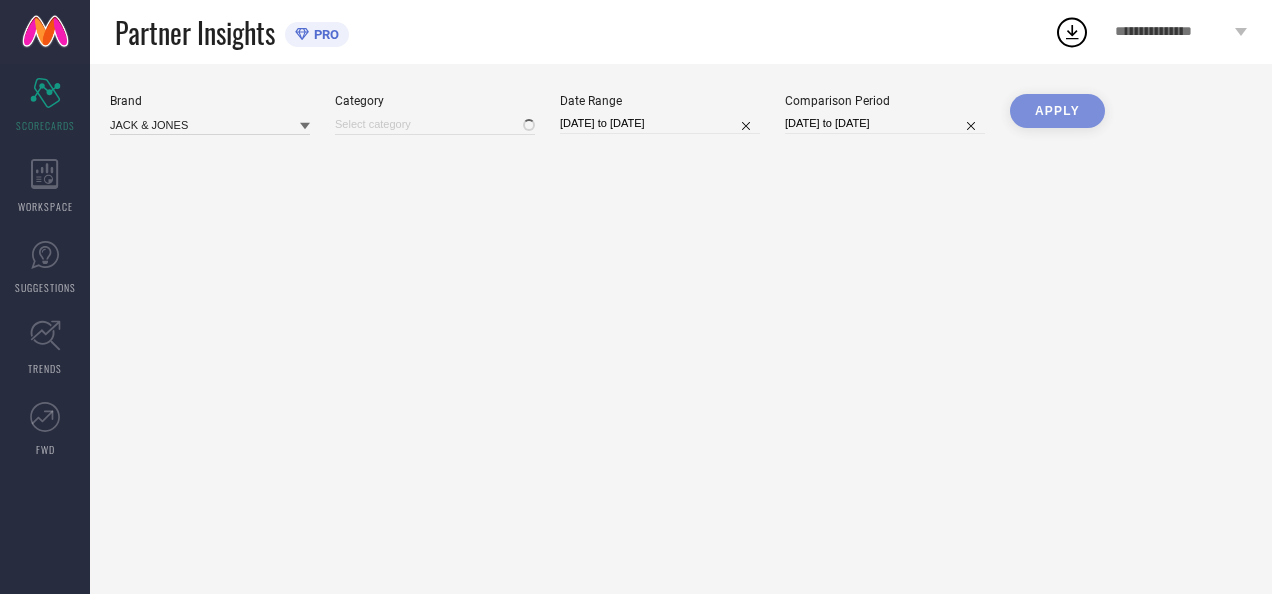 type on "All" 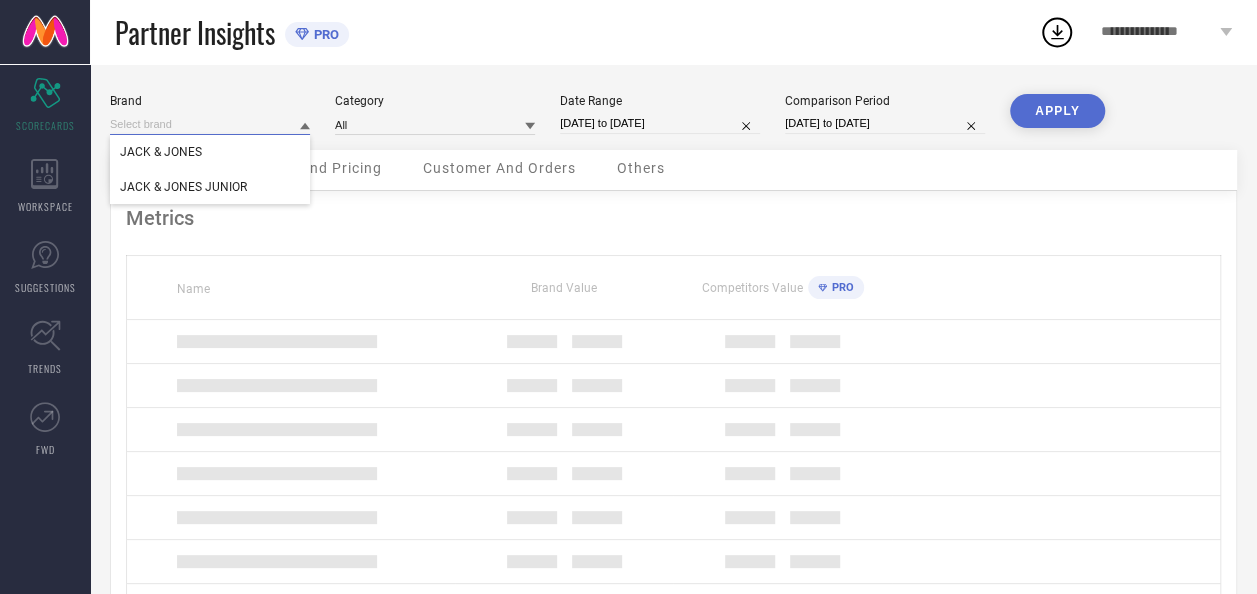 click at bounding box center [210, 124] 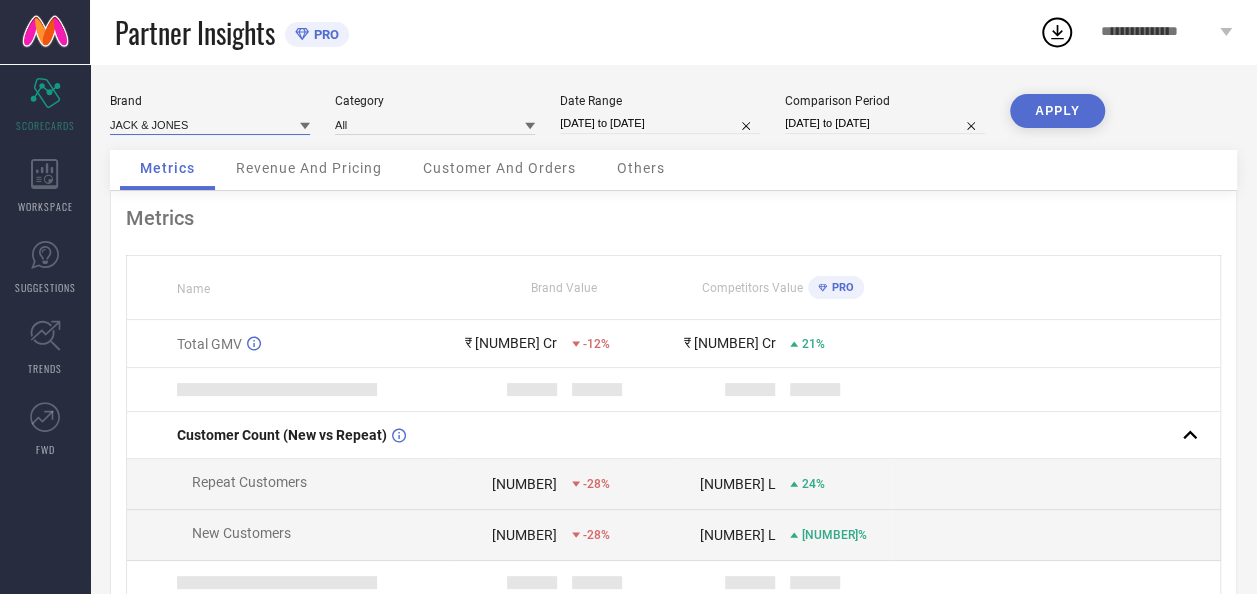 click at bounding box center [210, 124] 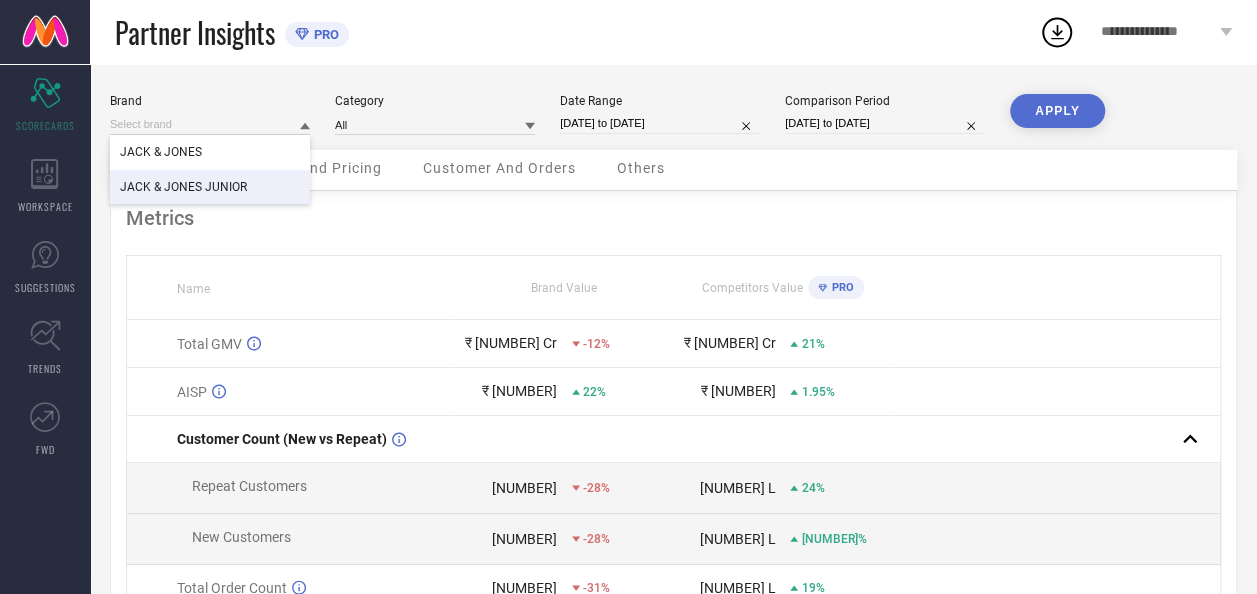 click on "JACK & JONES JUNIOR" at bounding box center (183, 187) 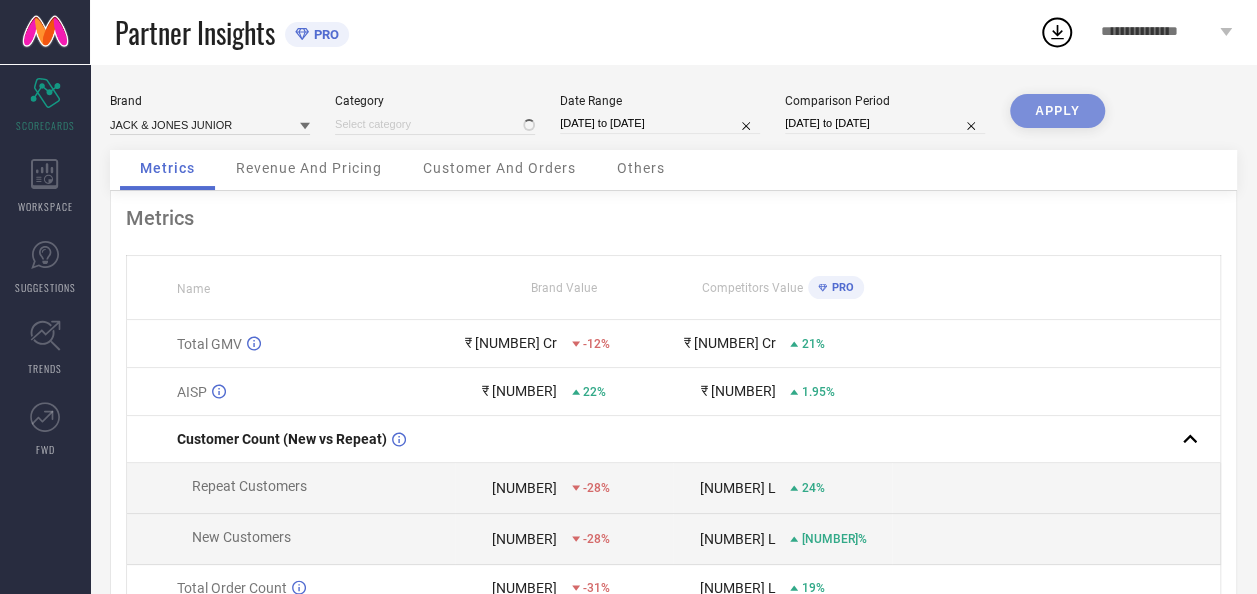 type on "All" 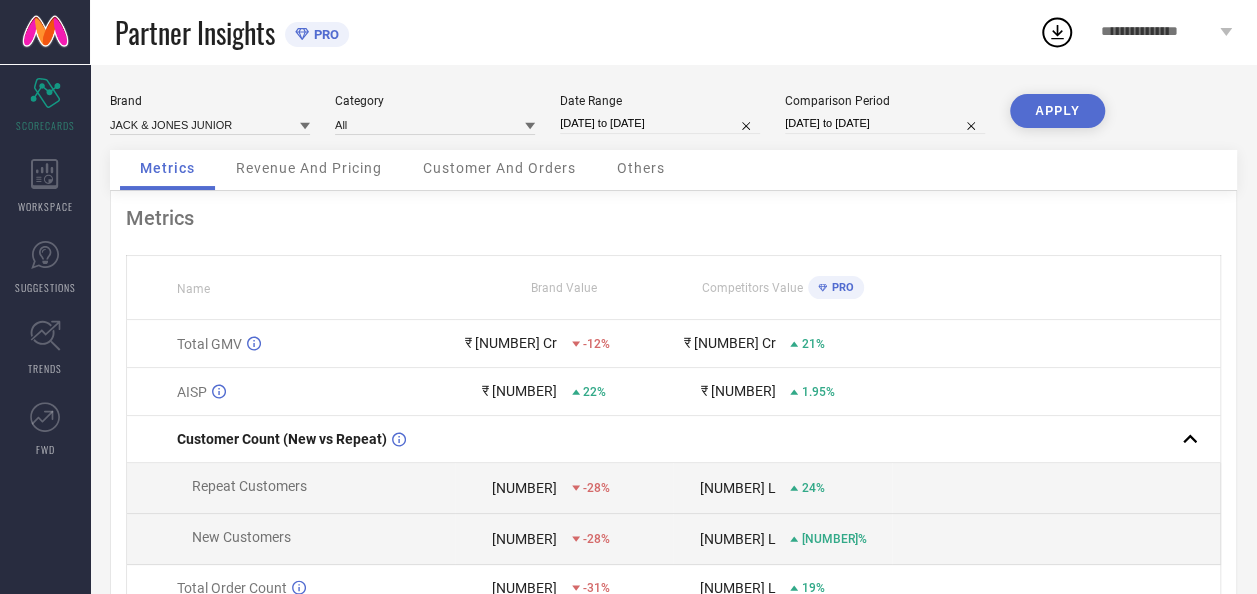 select on "6" 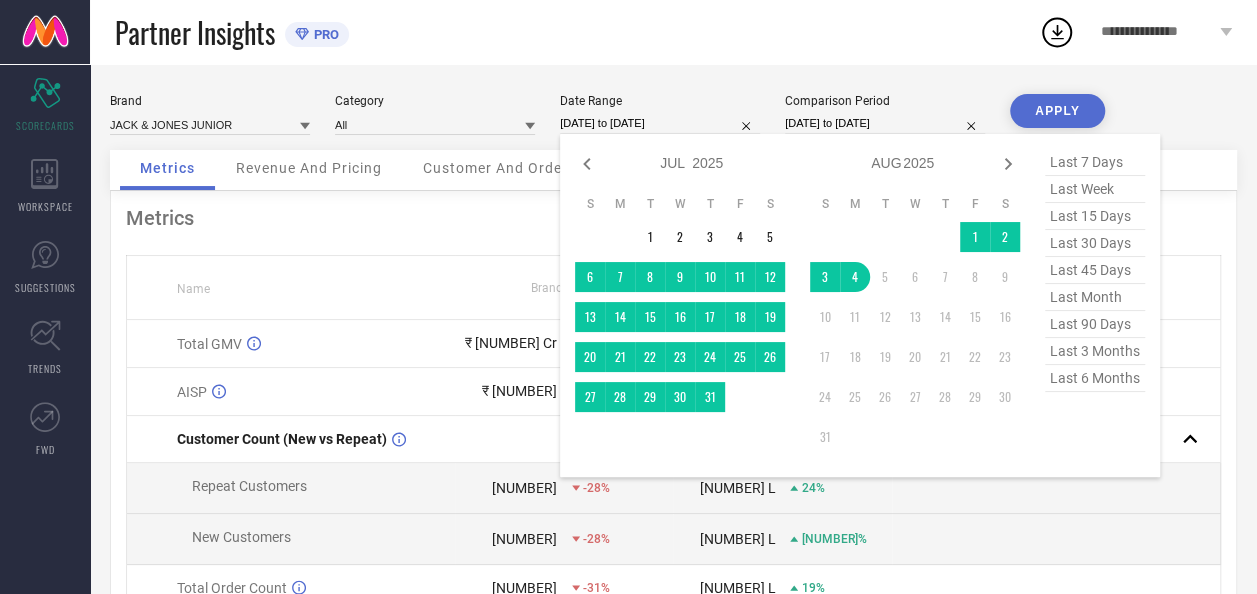 click on "[DATE] to [DATE]" at bounding box center (660, 123) 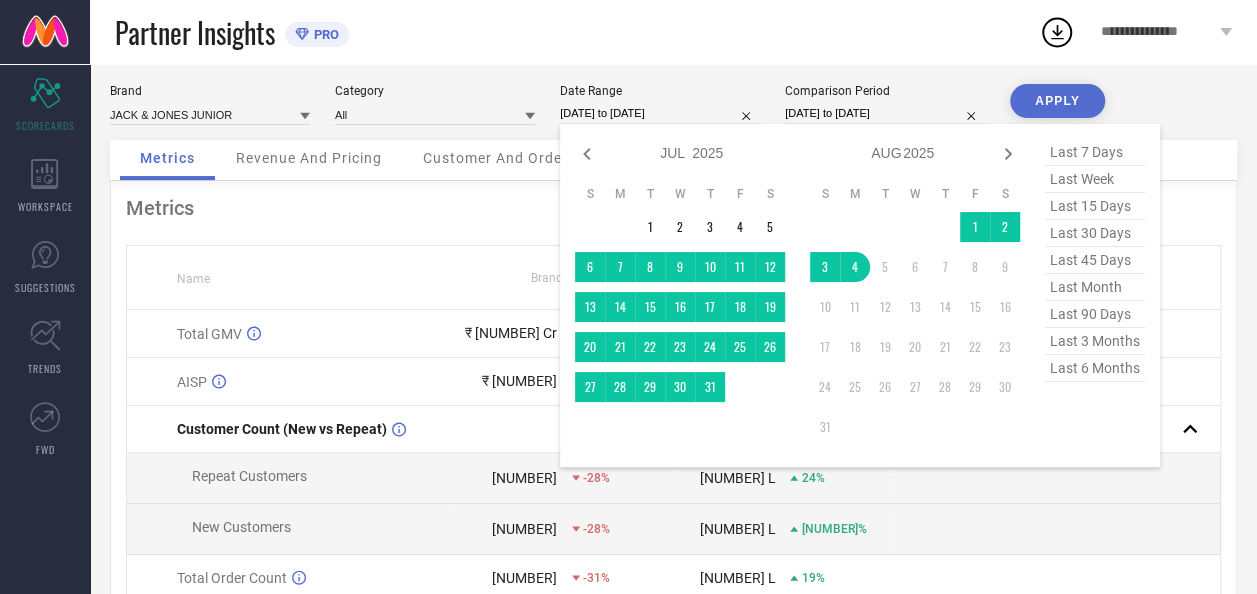 scroll, scrollTop: 3, scrollLeft: 0, axis: vertical 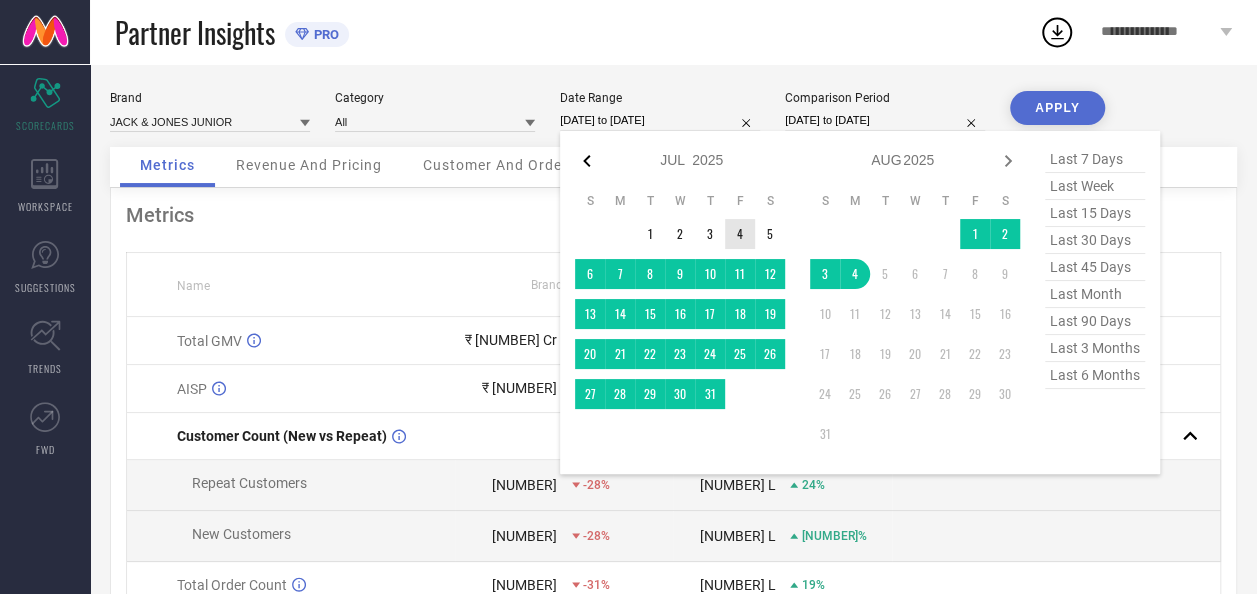 click 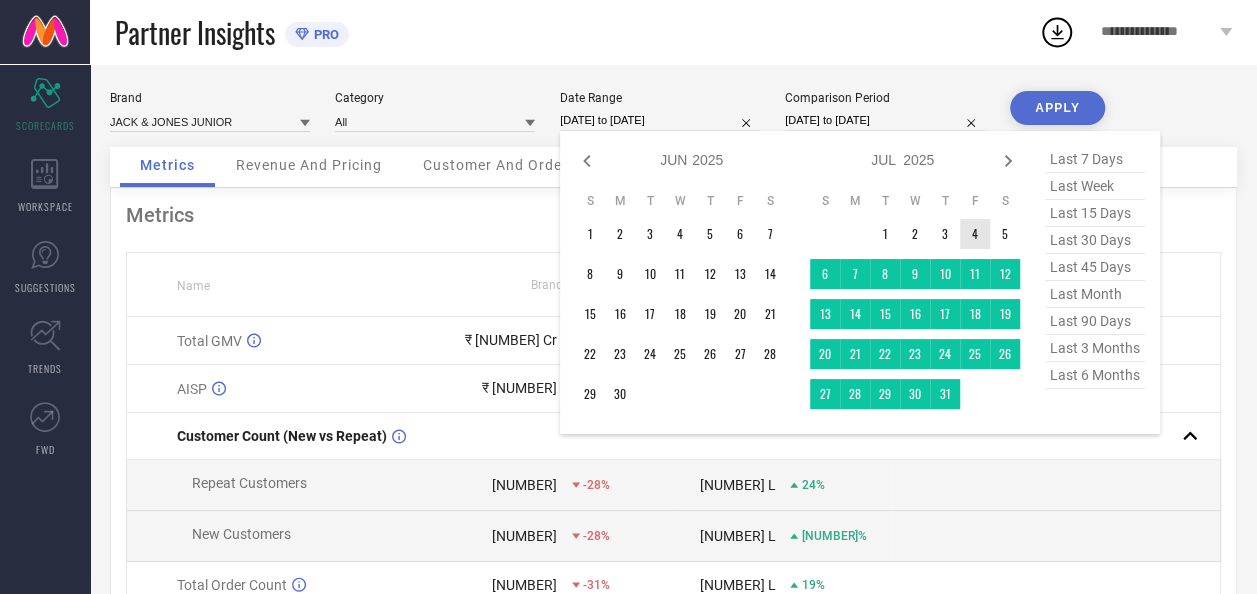 click 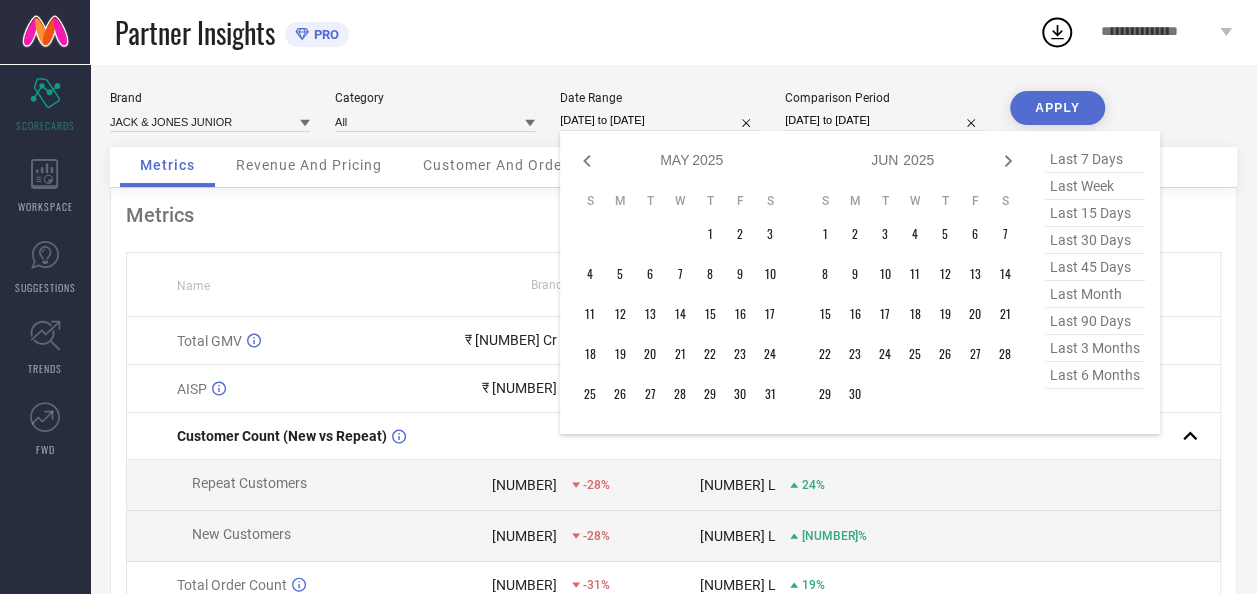 click 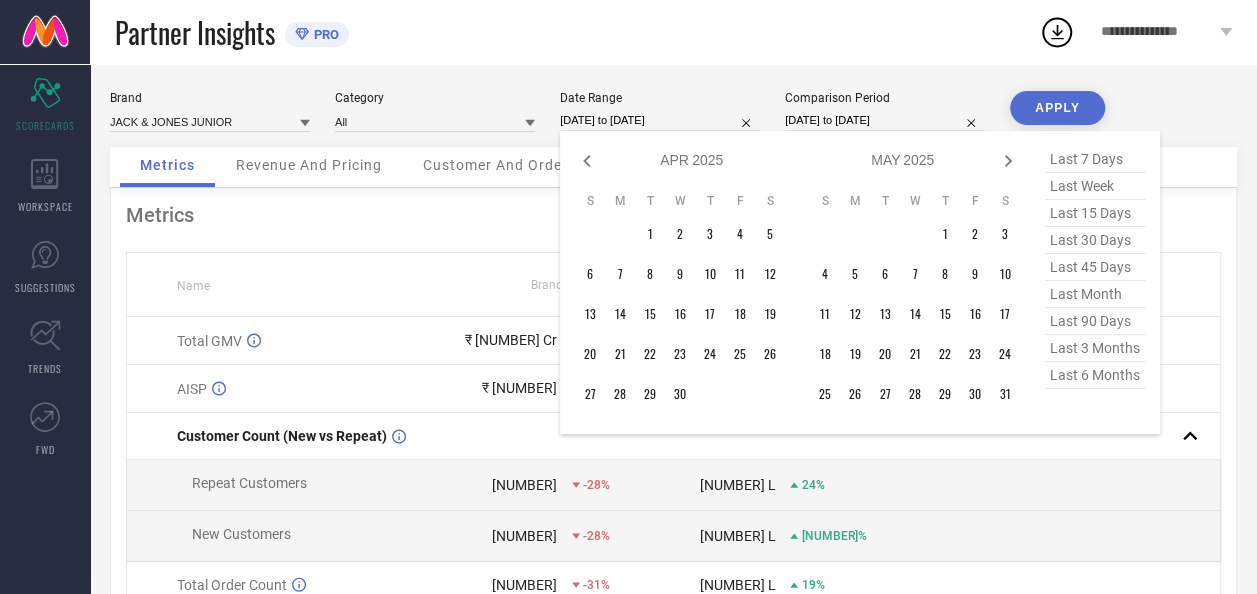 click 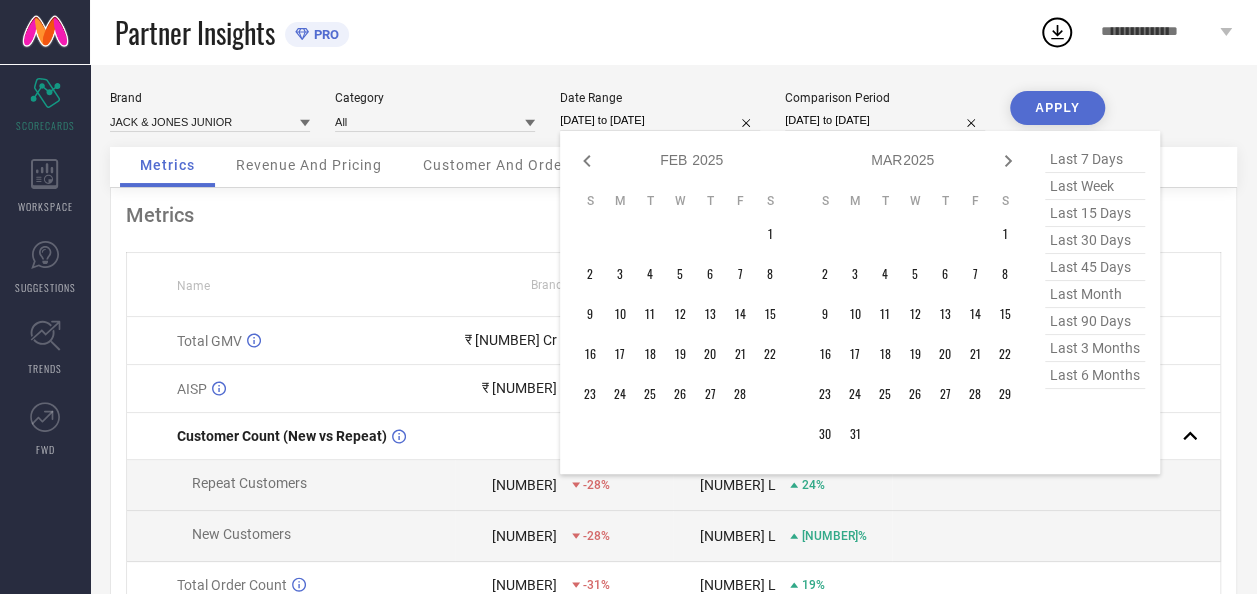 click 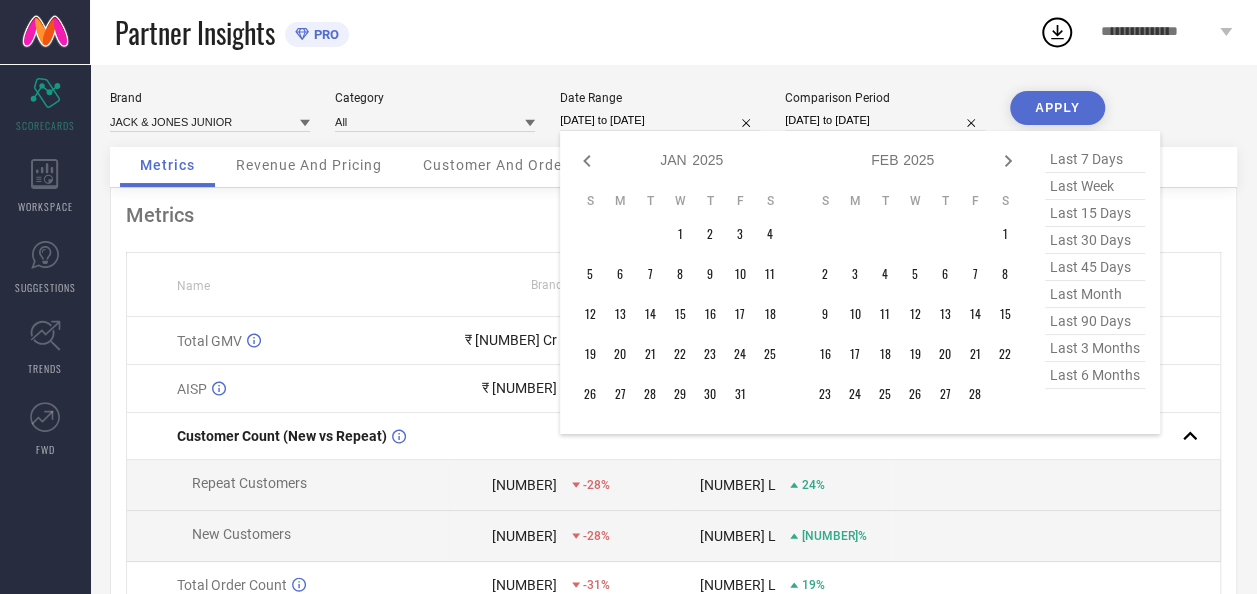 click 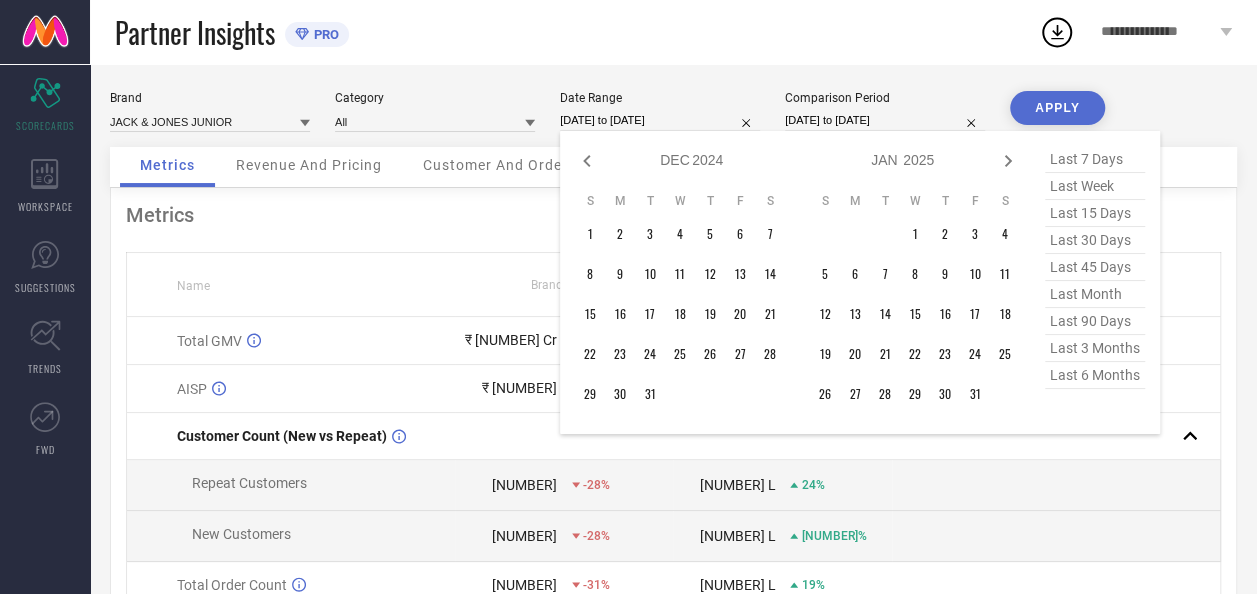 click 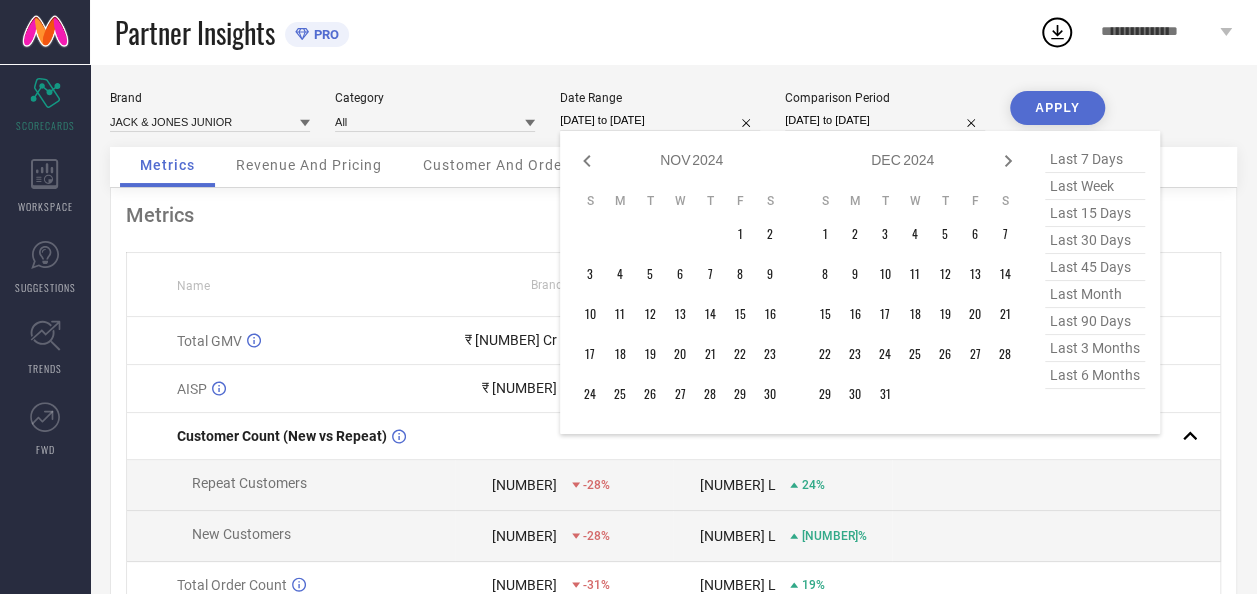 click 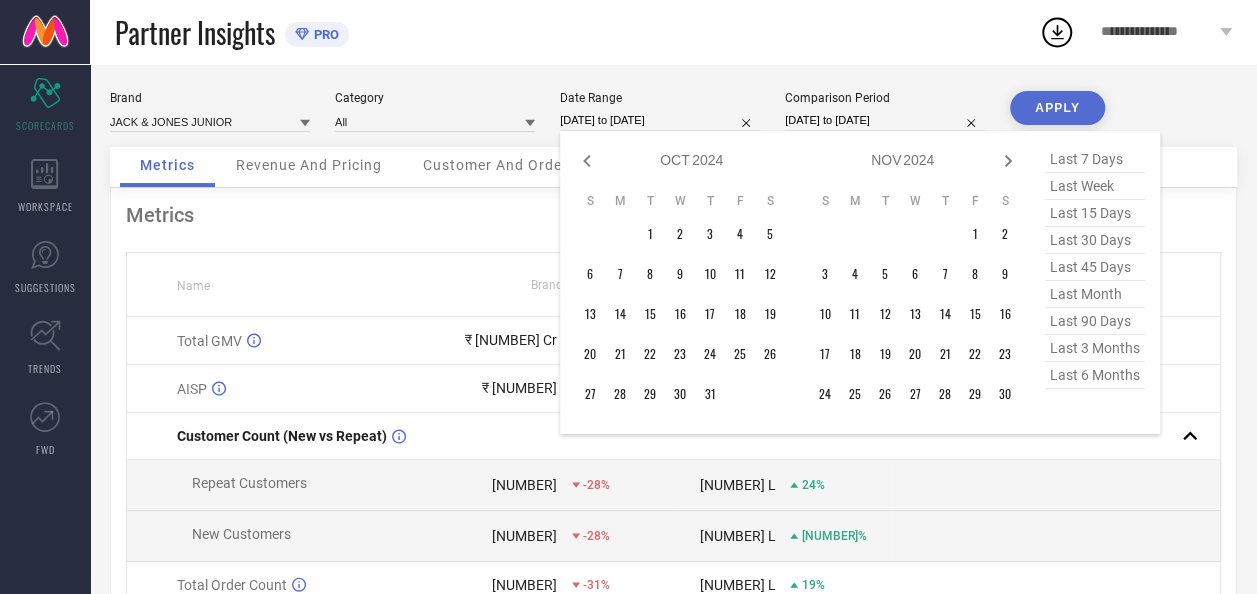 click 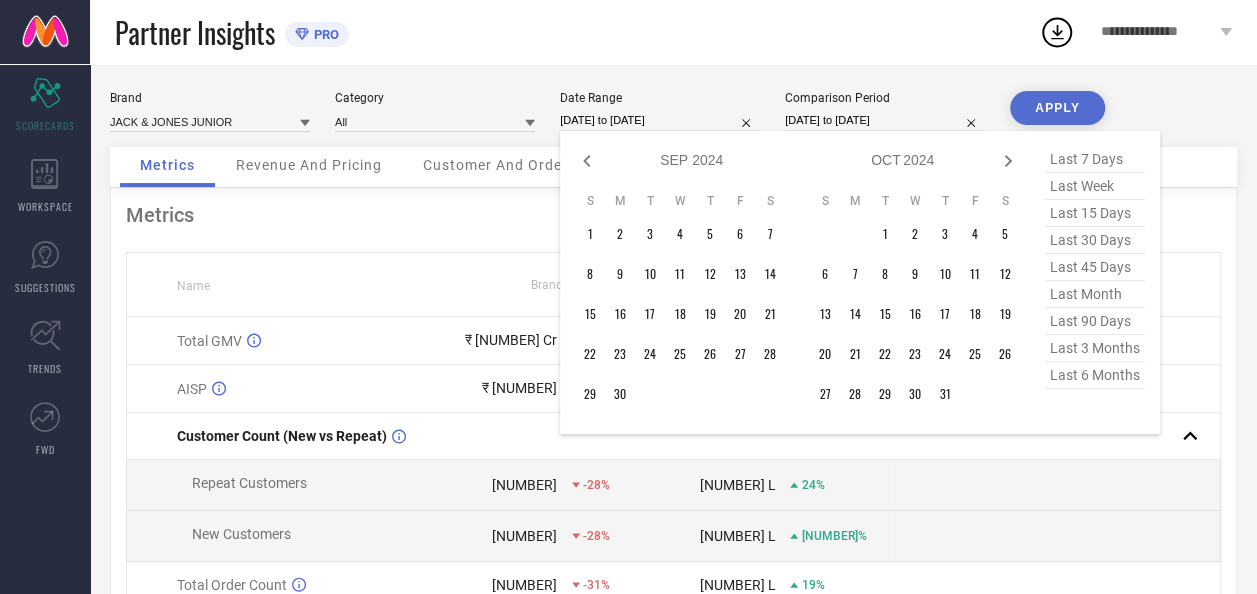 click 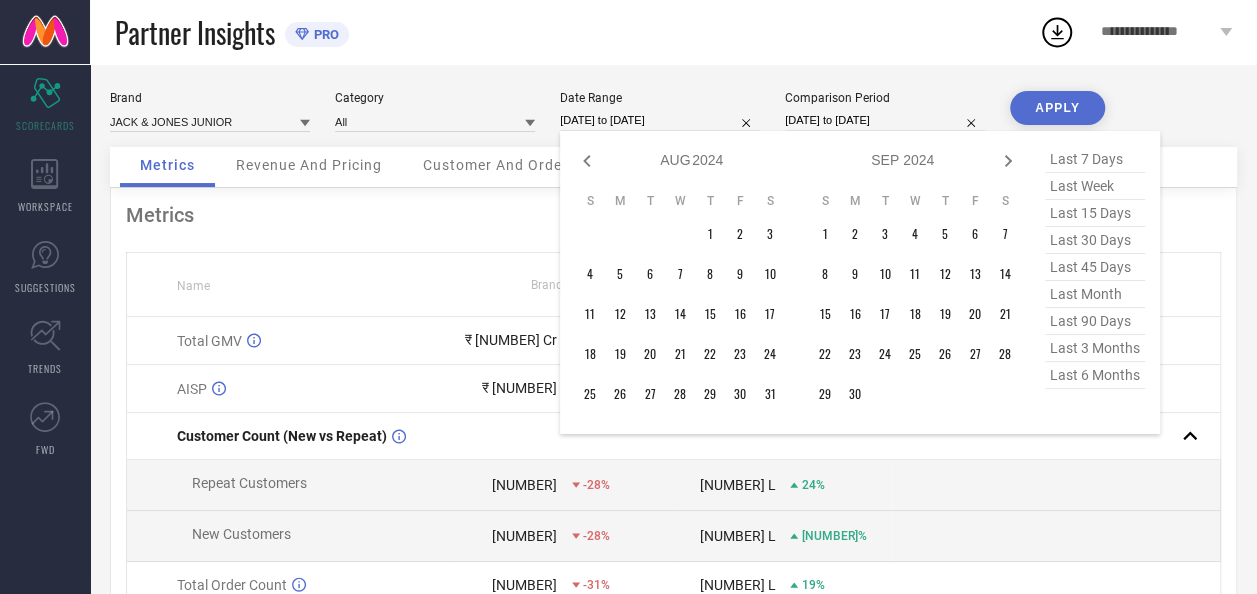 click 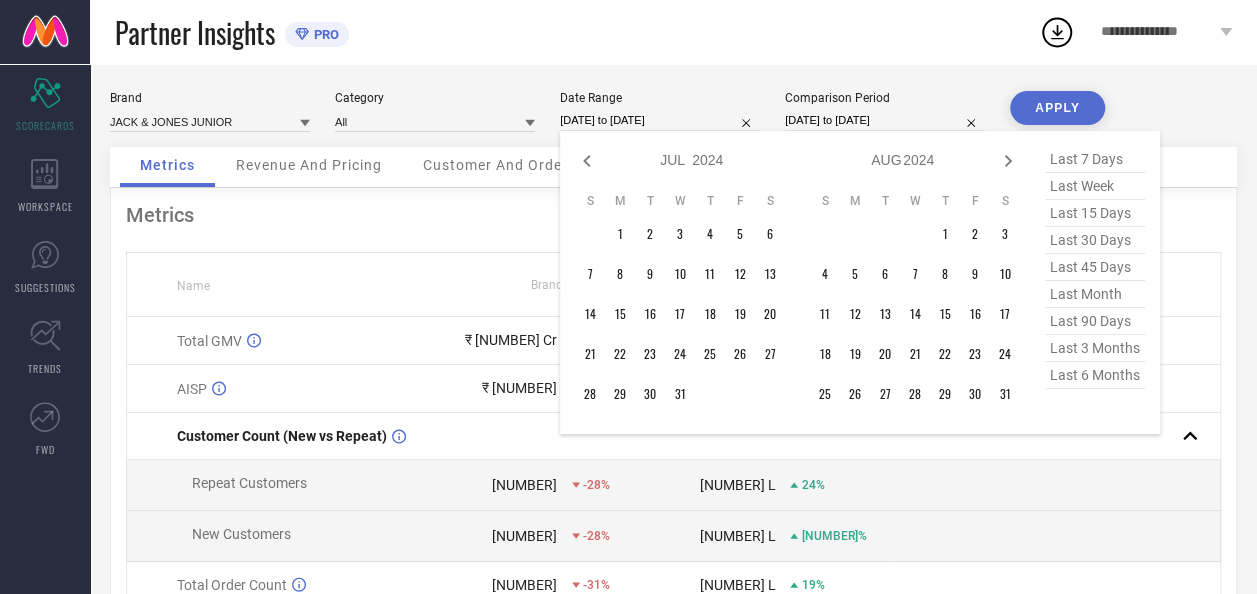 click 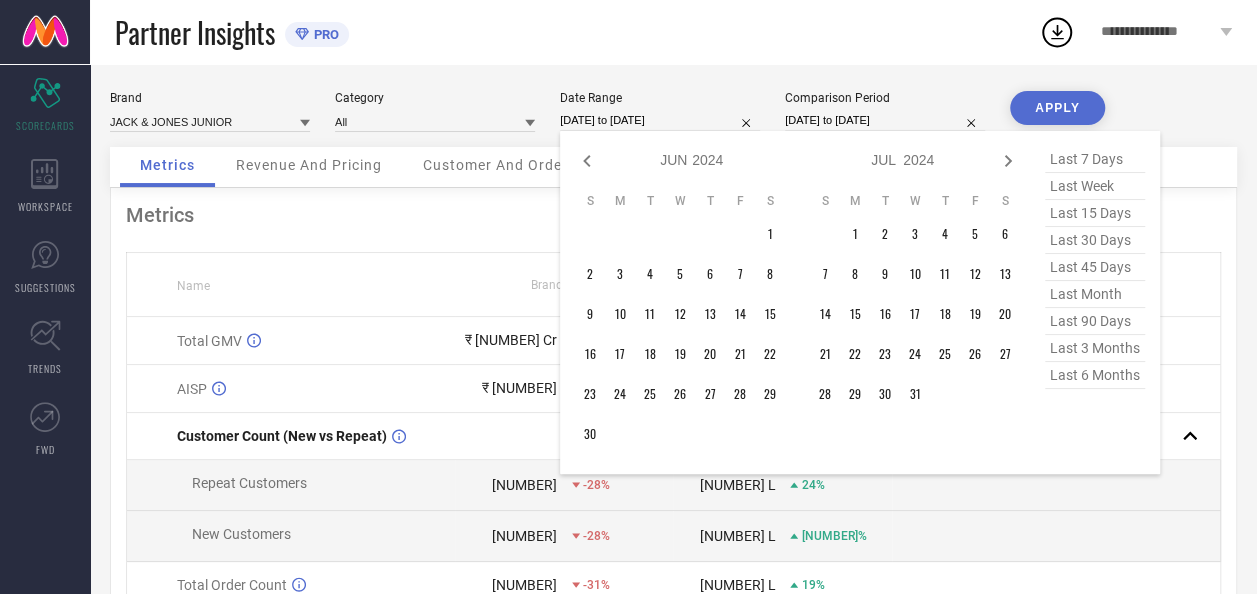 click 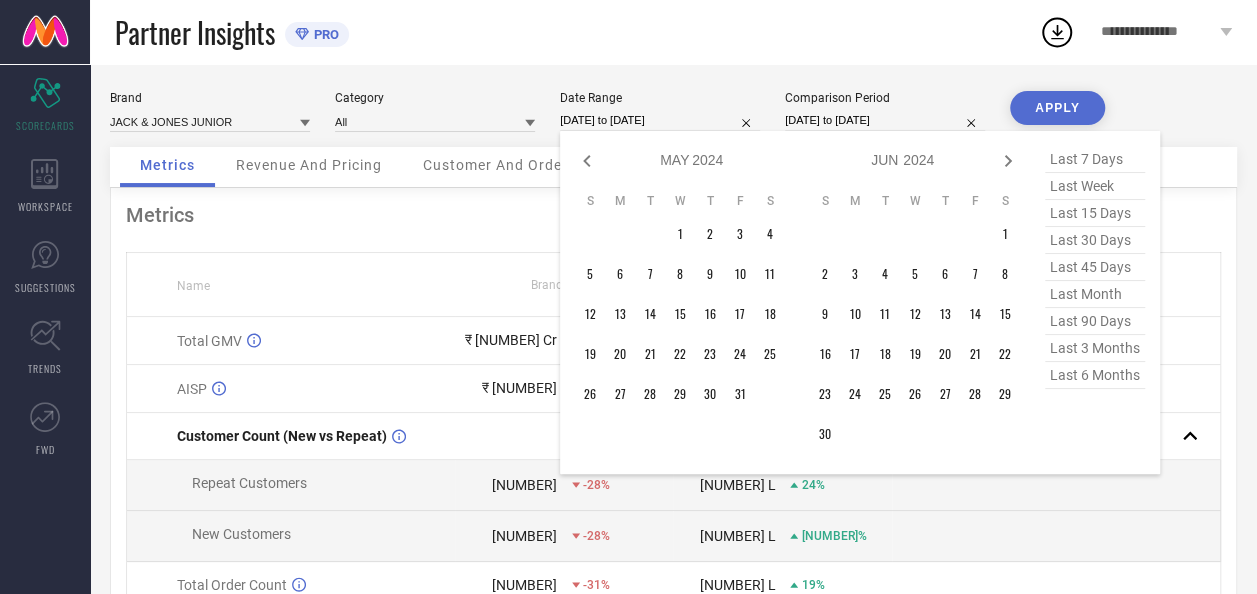 click 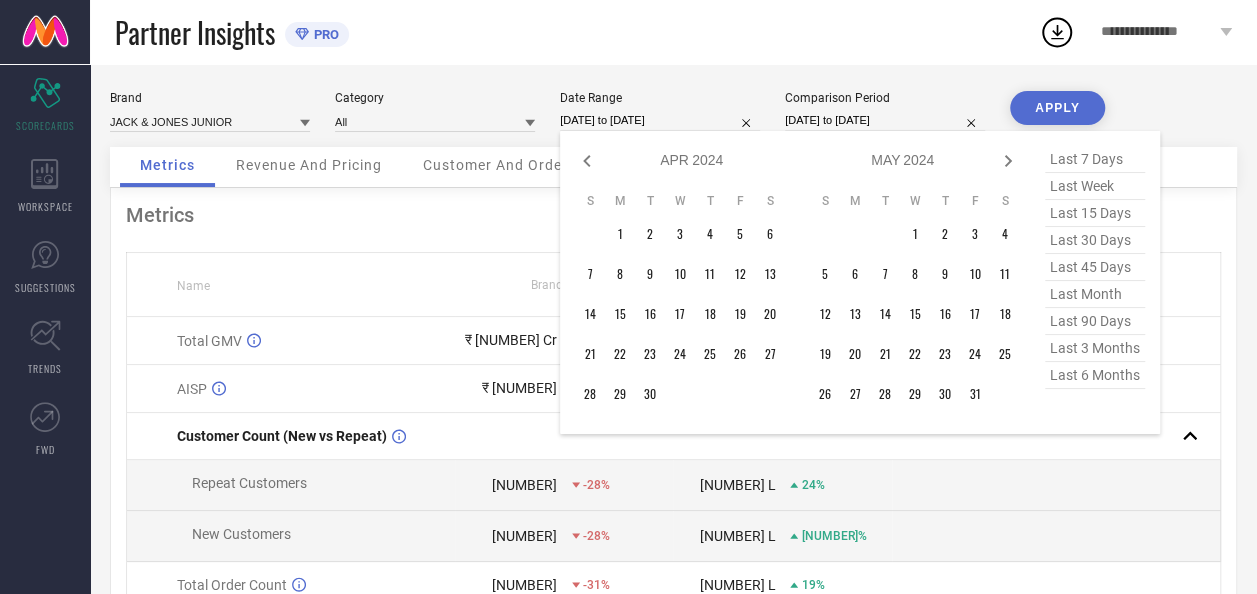 click 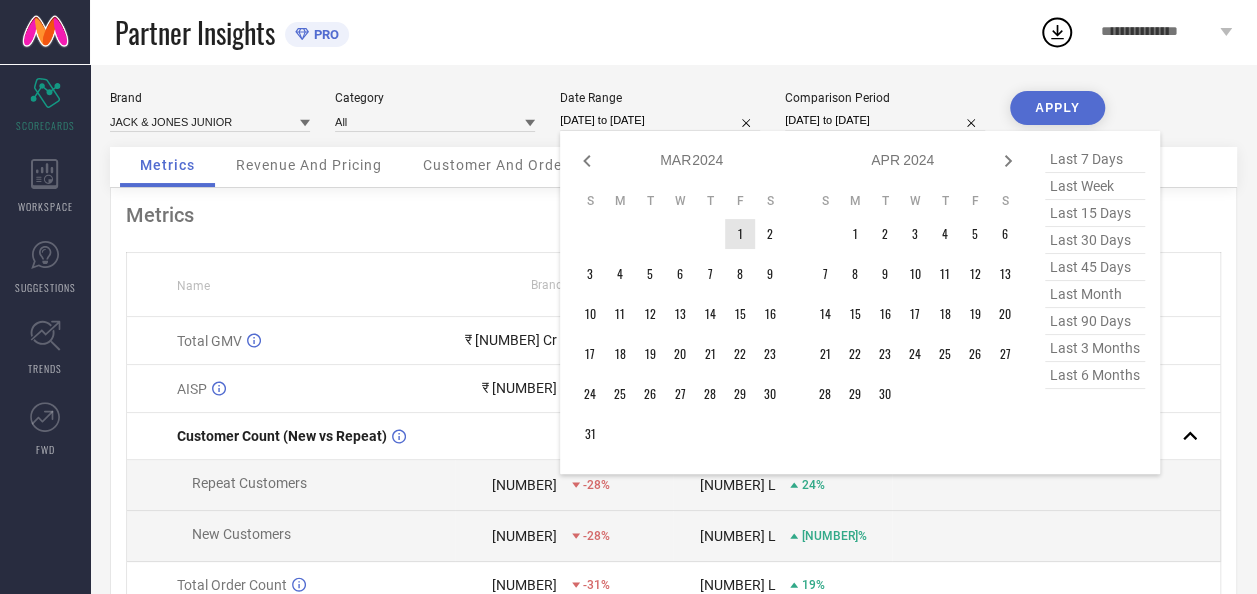 type on "After [DATE]" 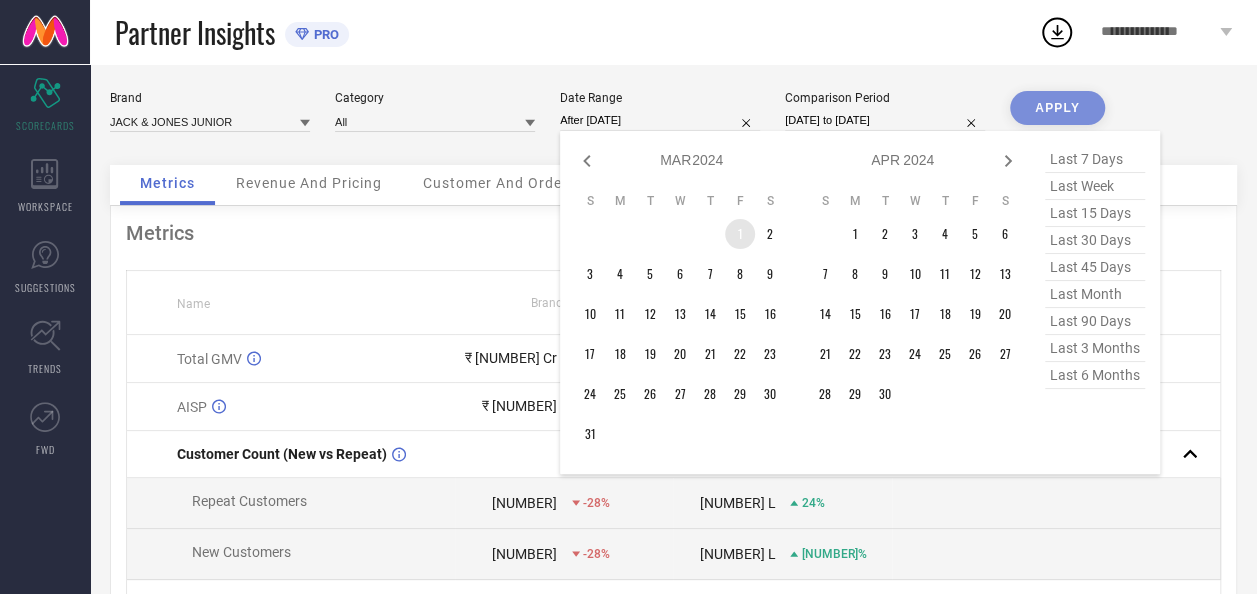 click on "1" at bounding box center (740, 234) 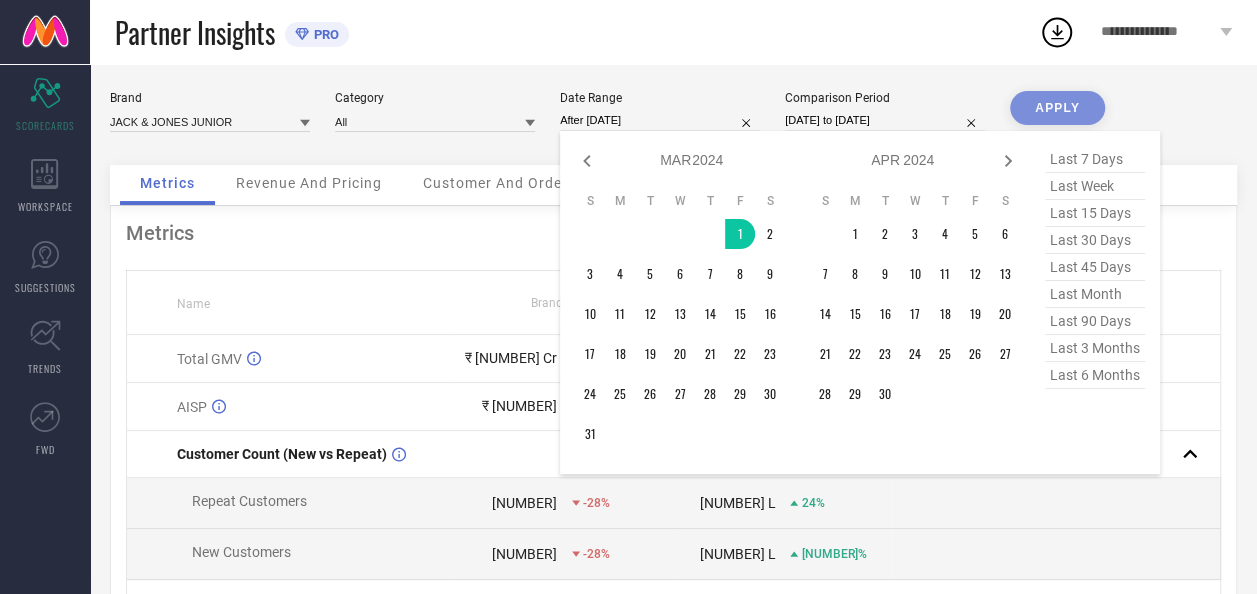 select on "6" 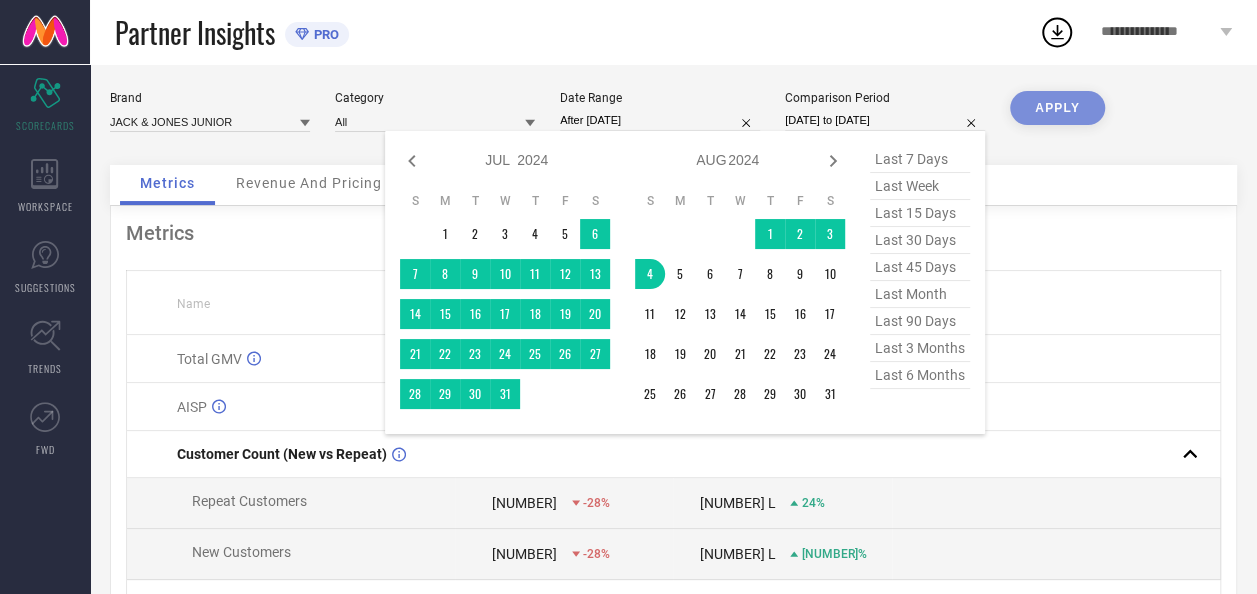 click on "[DATE] to [DATE]" at bounding box center (885, 120) 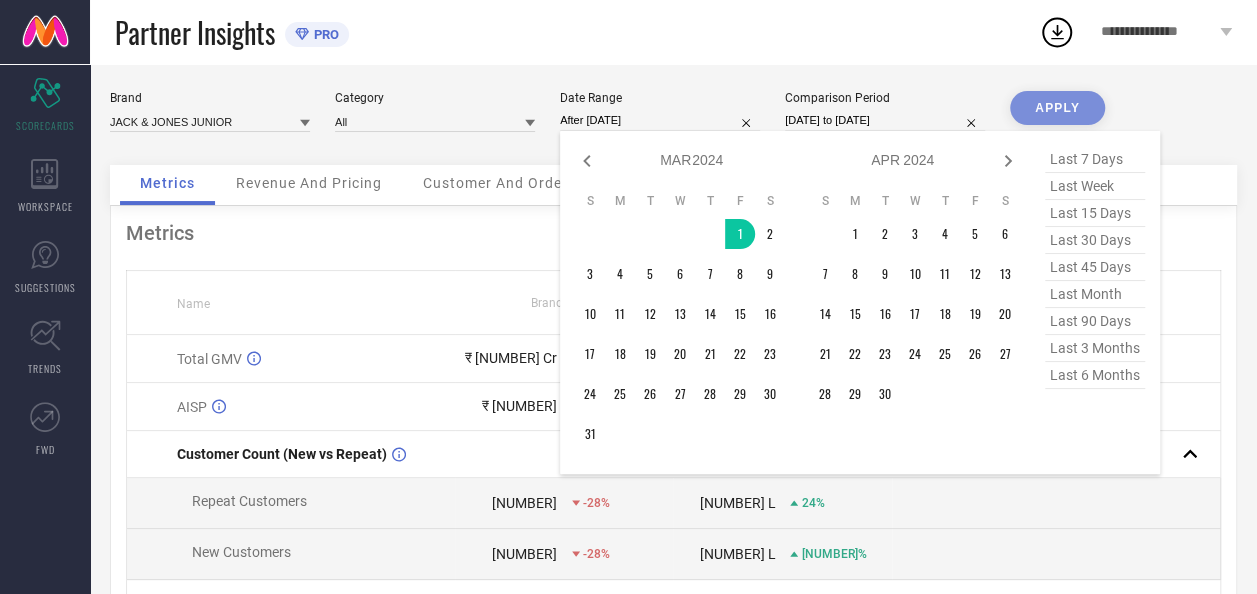 select on "6" 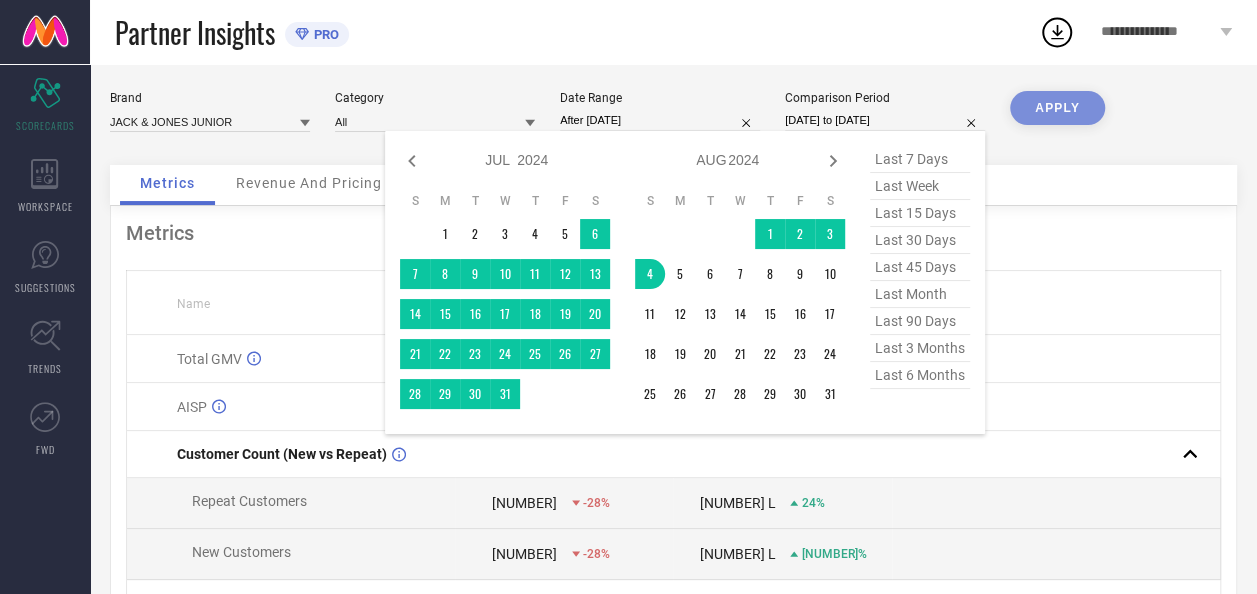 click on "[DATE] to [DATE]" at bounding box center (885, 120) 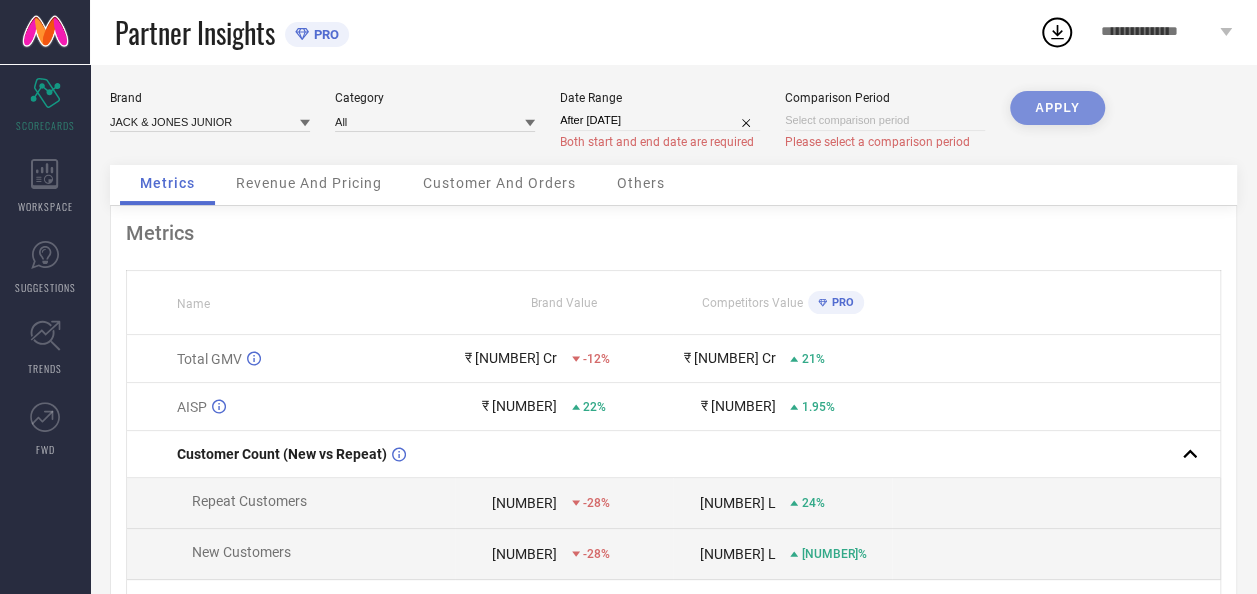 select on "2" 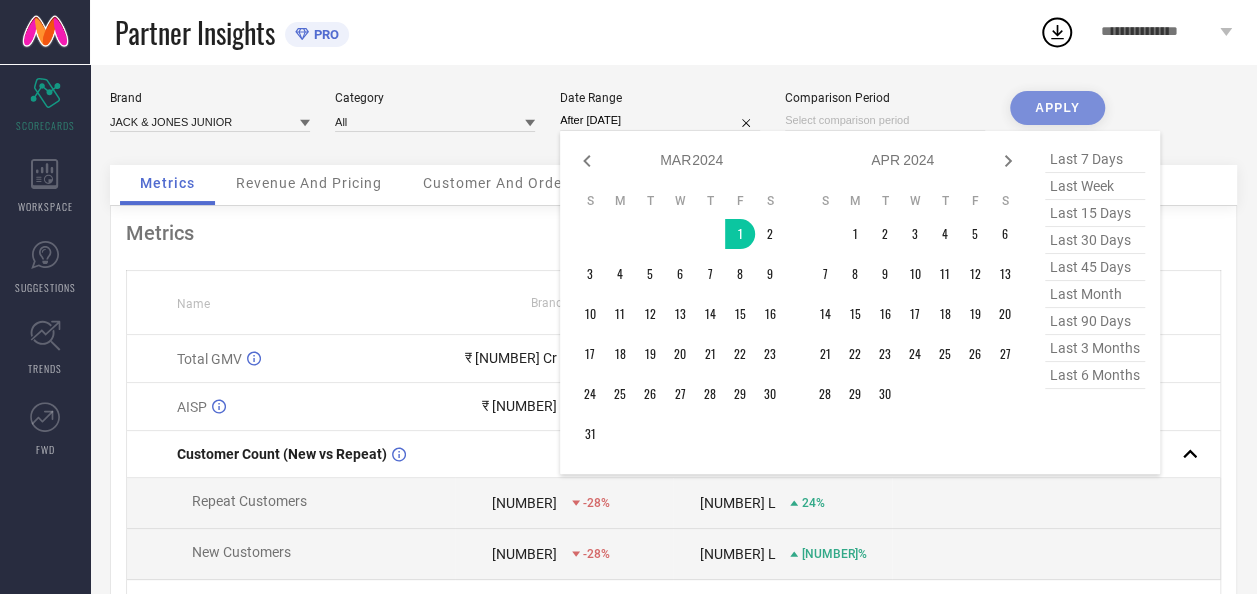 click on "After [DATE]" at bounding box center [660, 120] 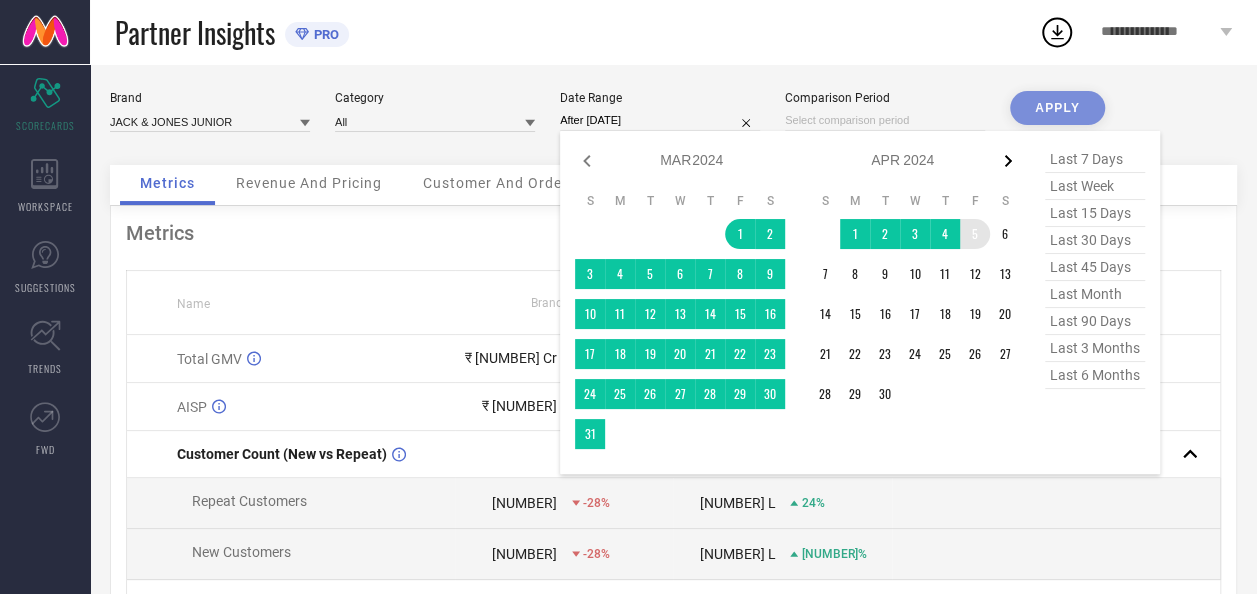 click 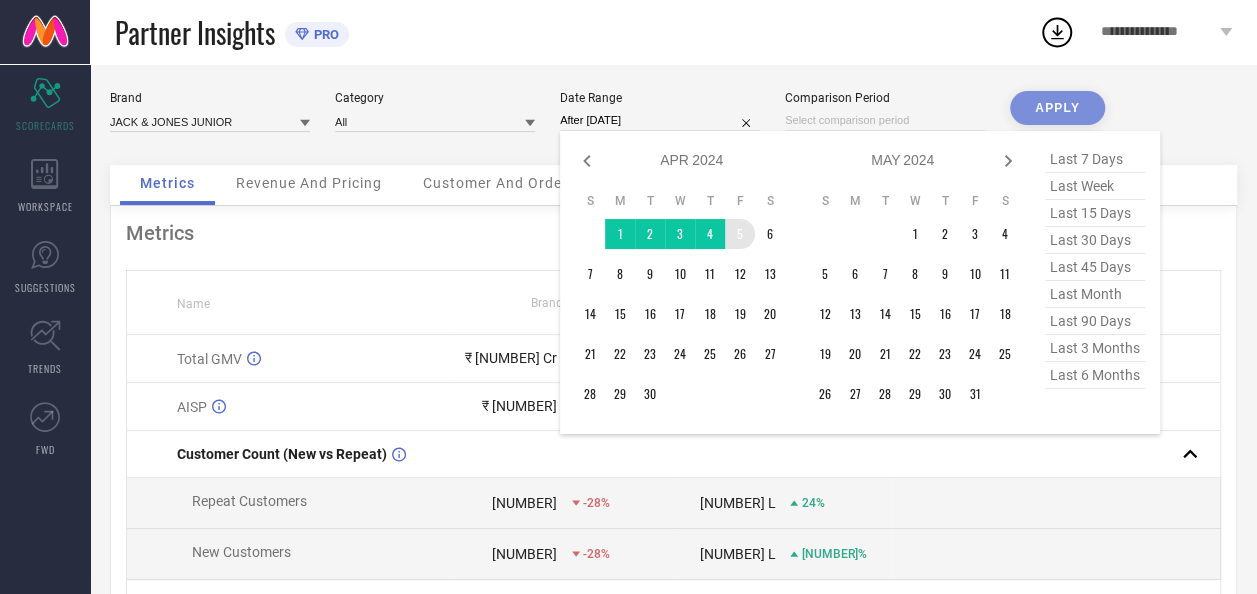 click 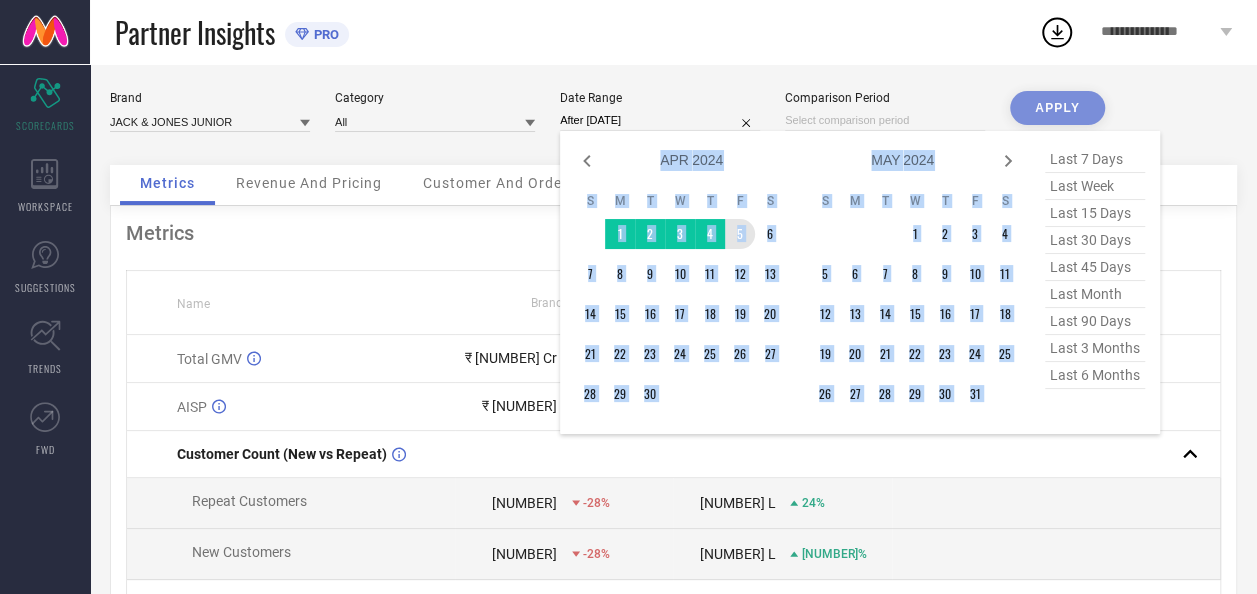 select on "4" 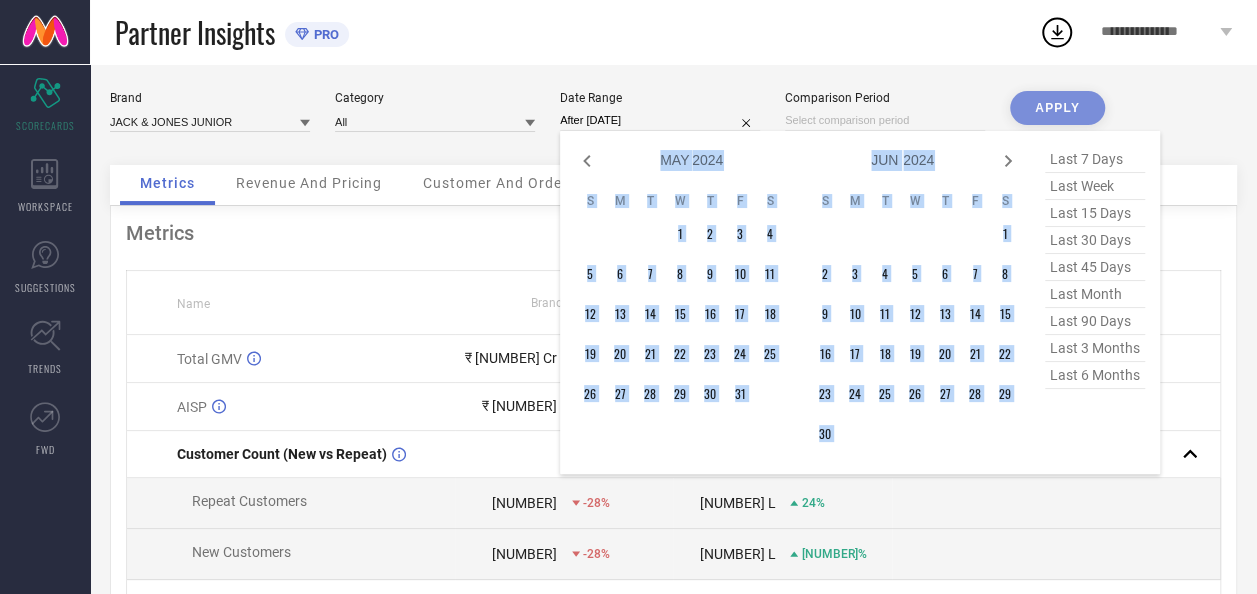 click 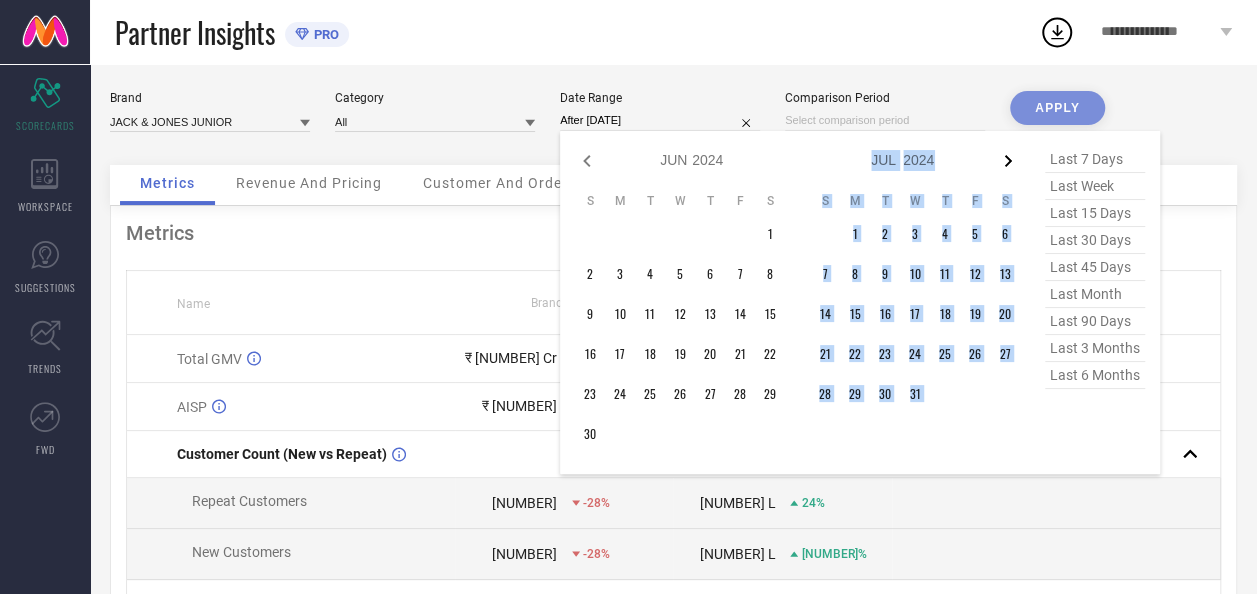 click 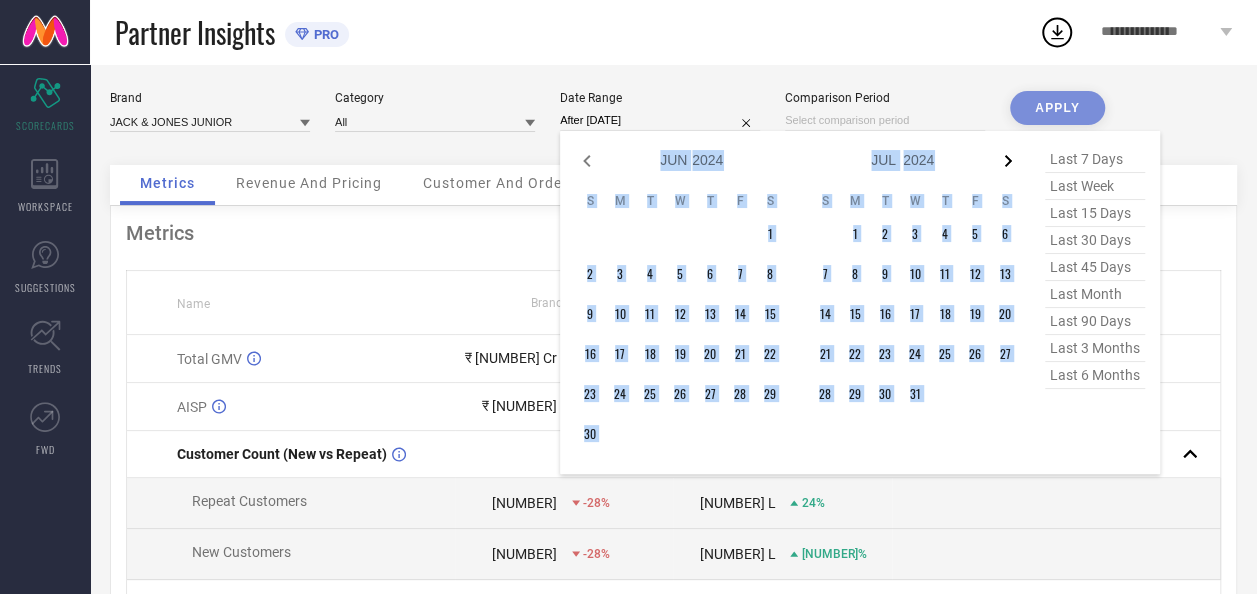 select on "6" 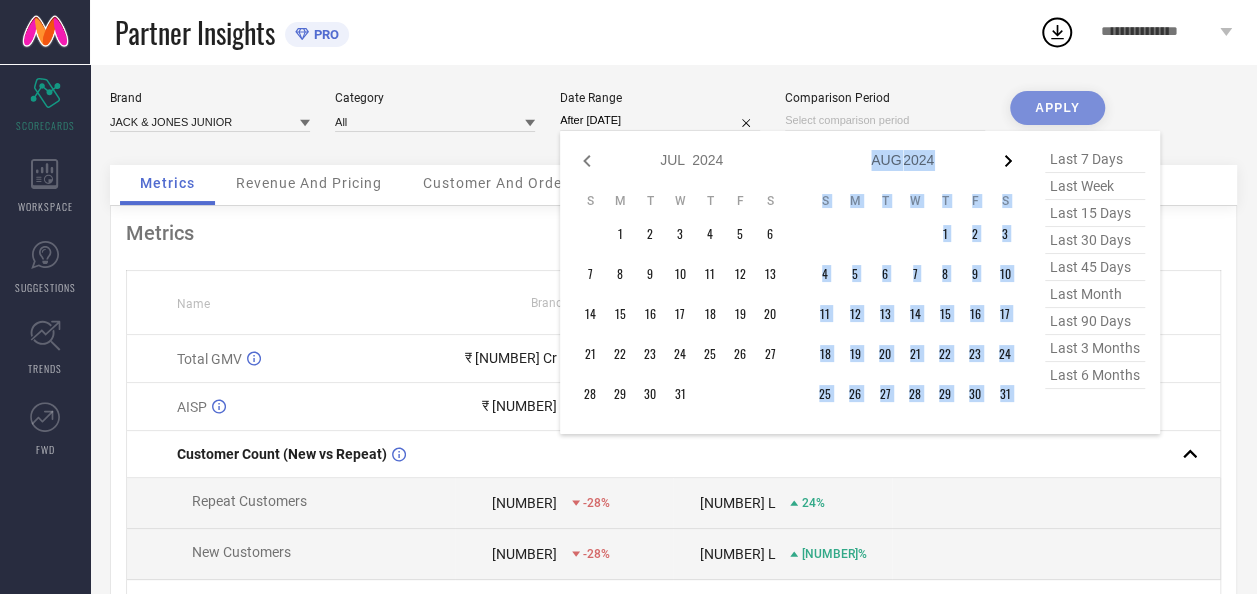 click 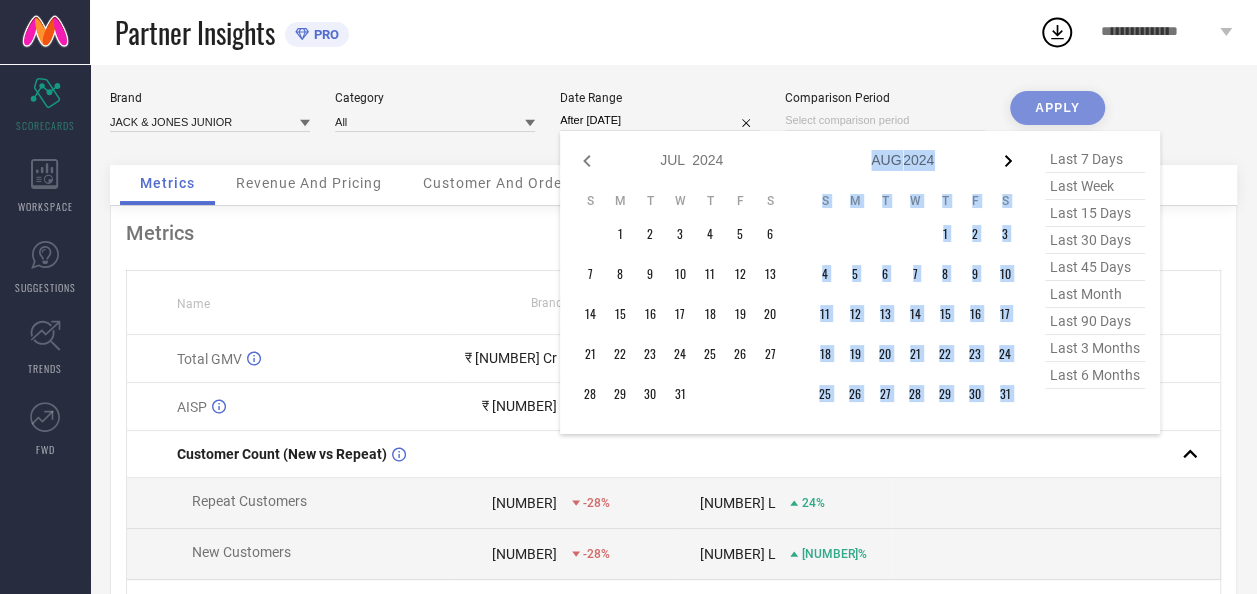 select on "2024" 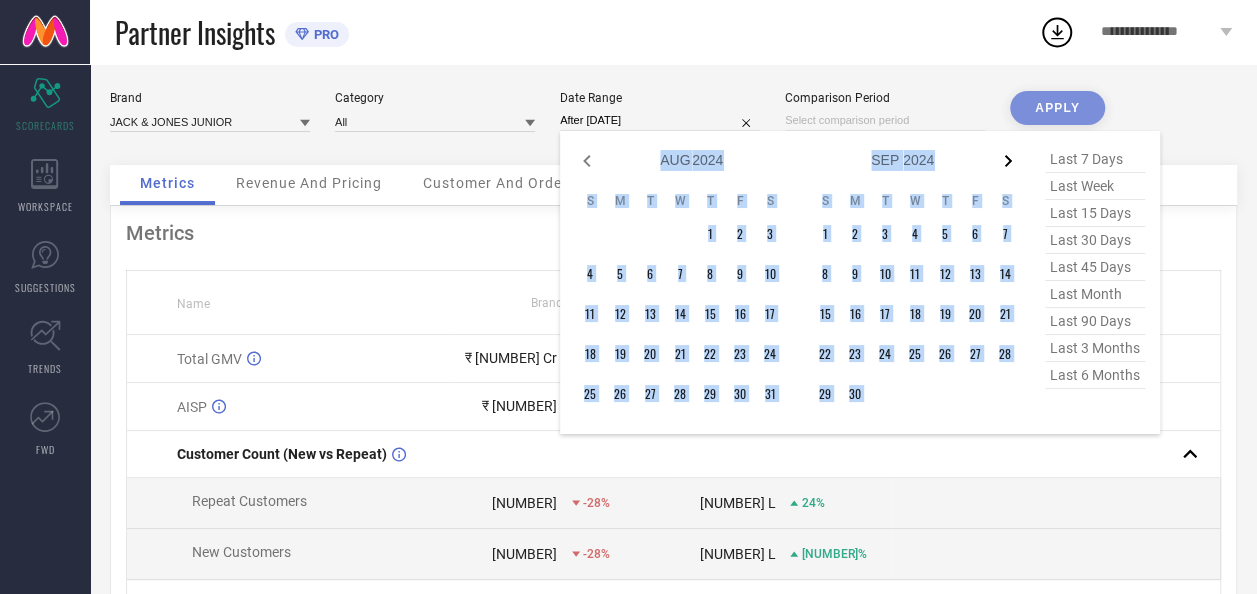 click 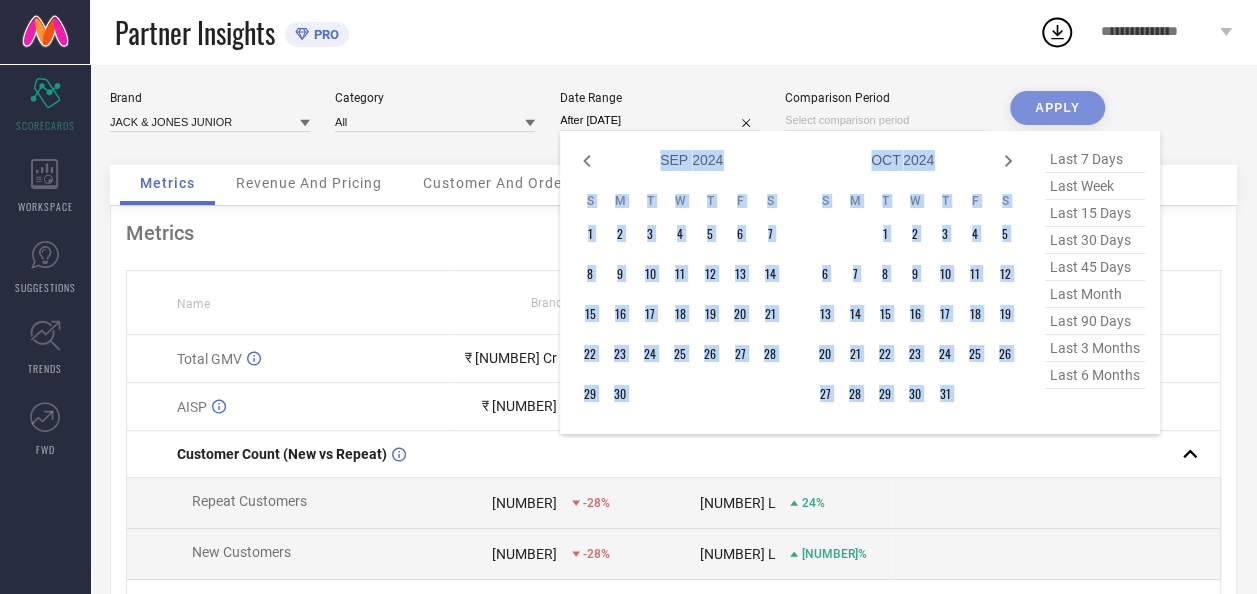 click 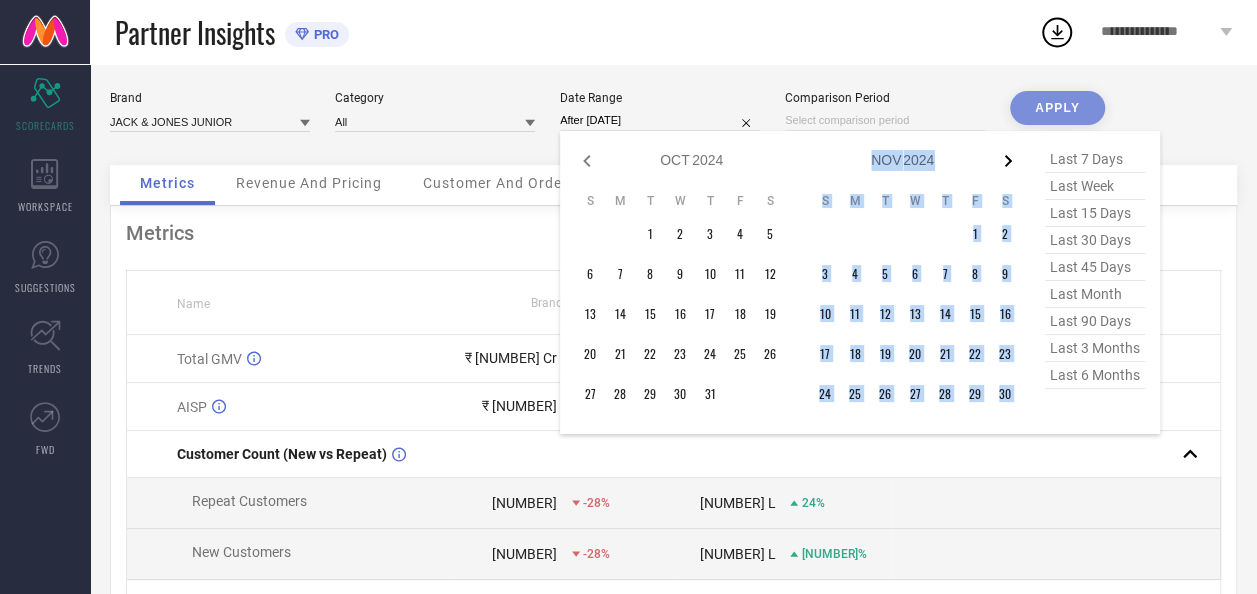 click 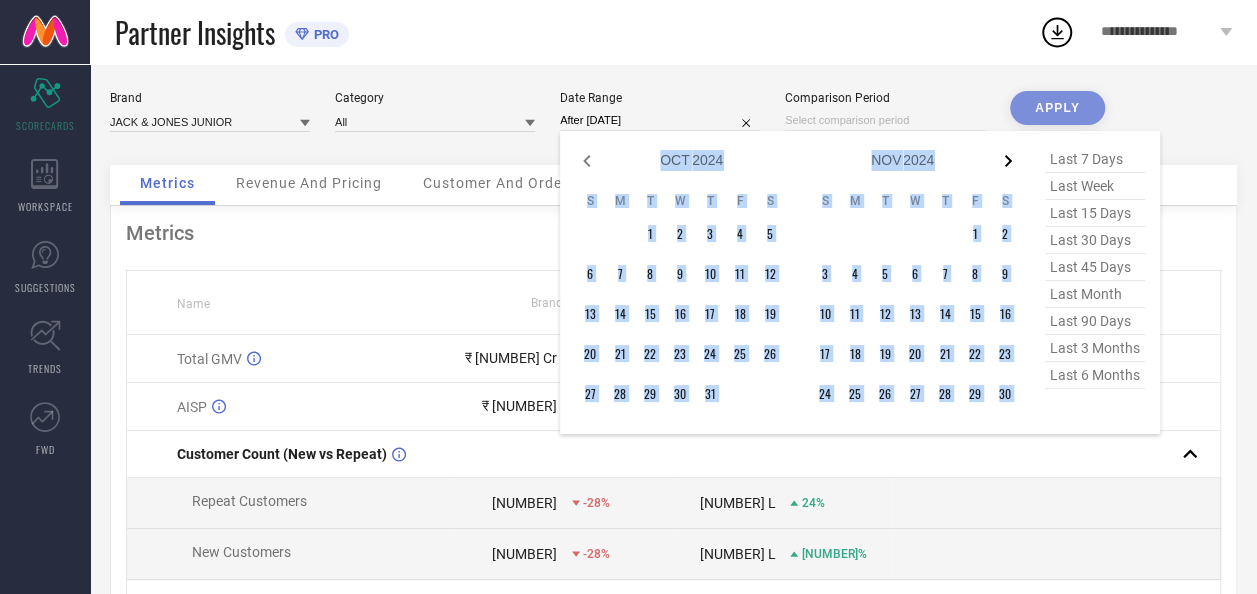 select on "10" 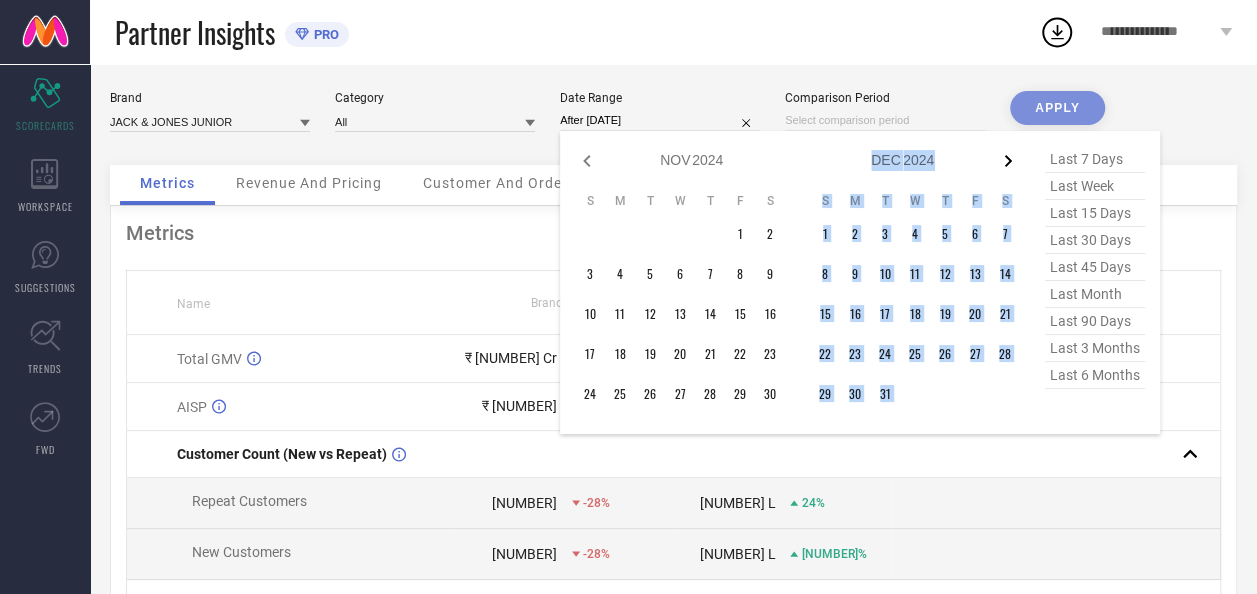 click 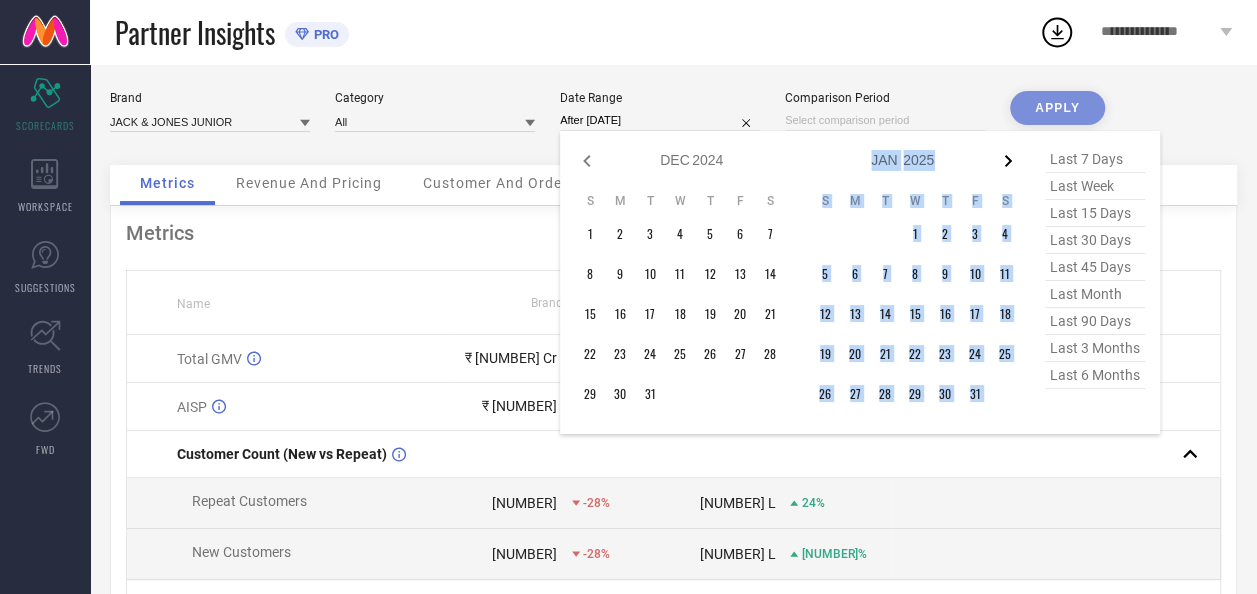click 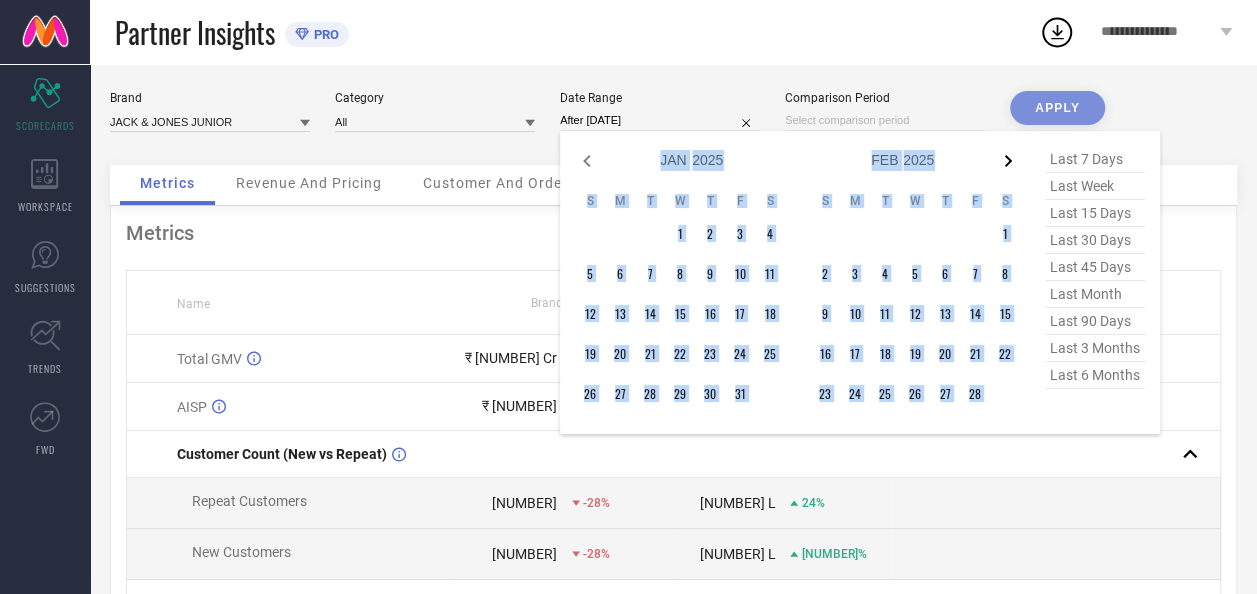 click 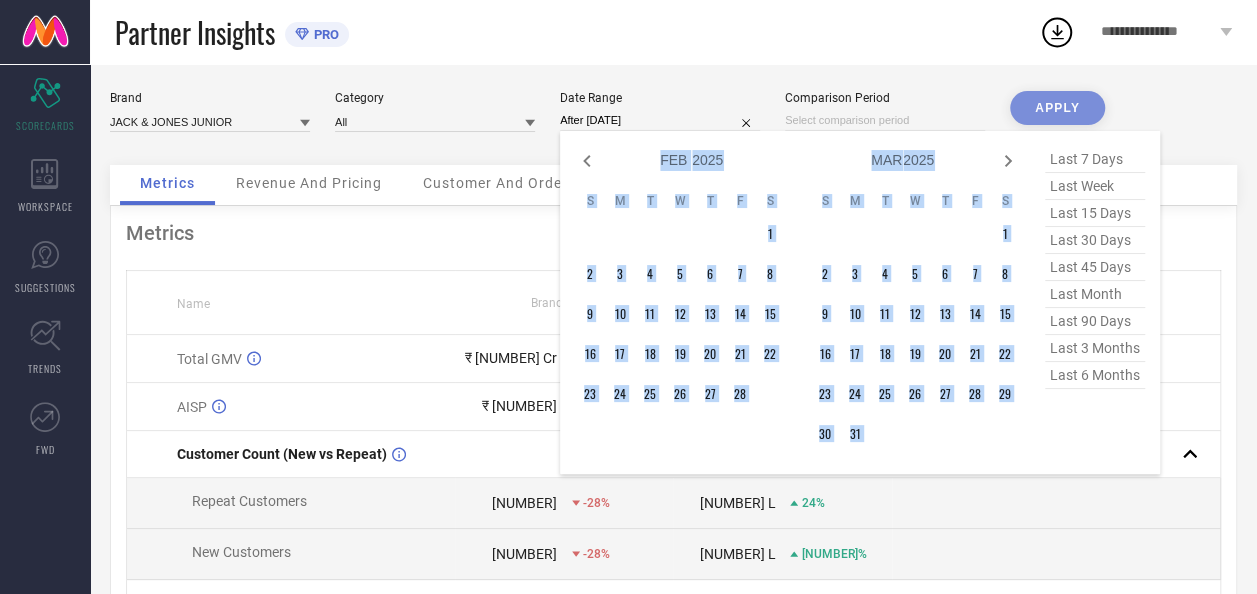 click 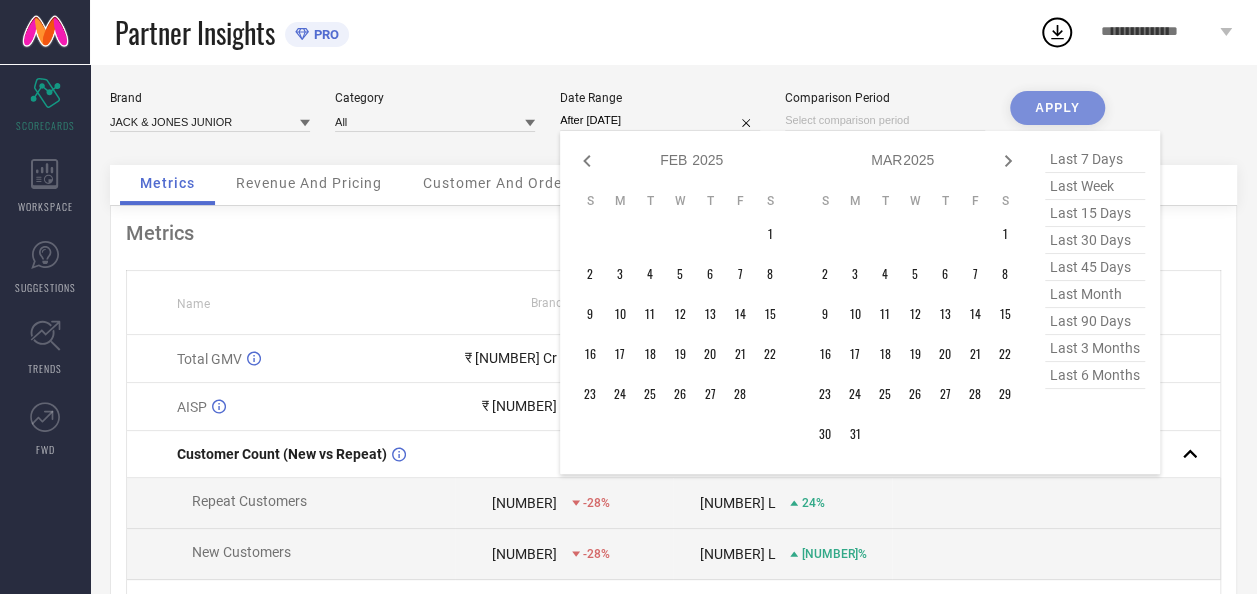 select on "2" 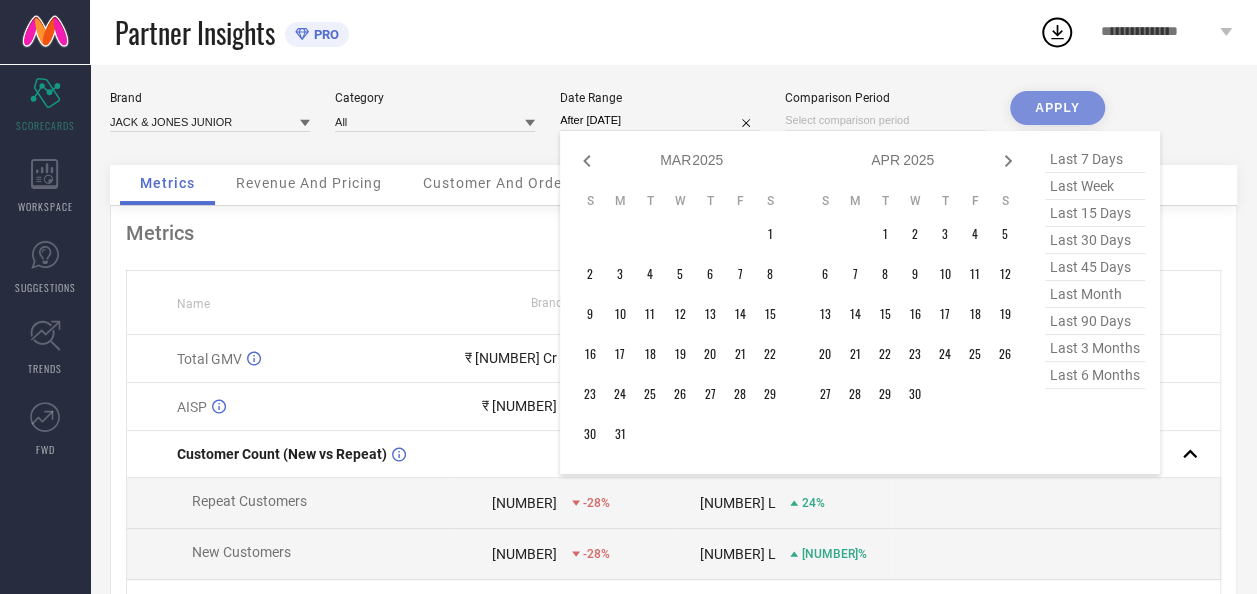 click 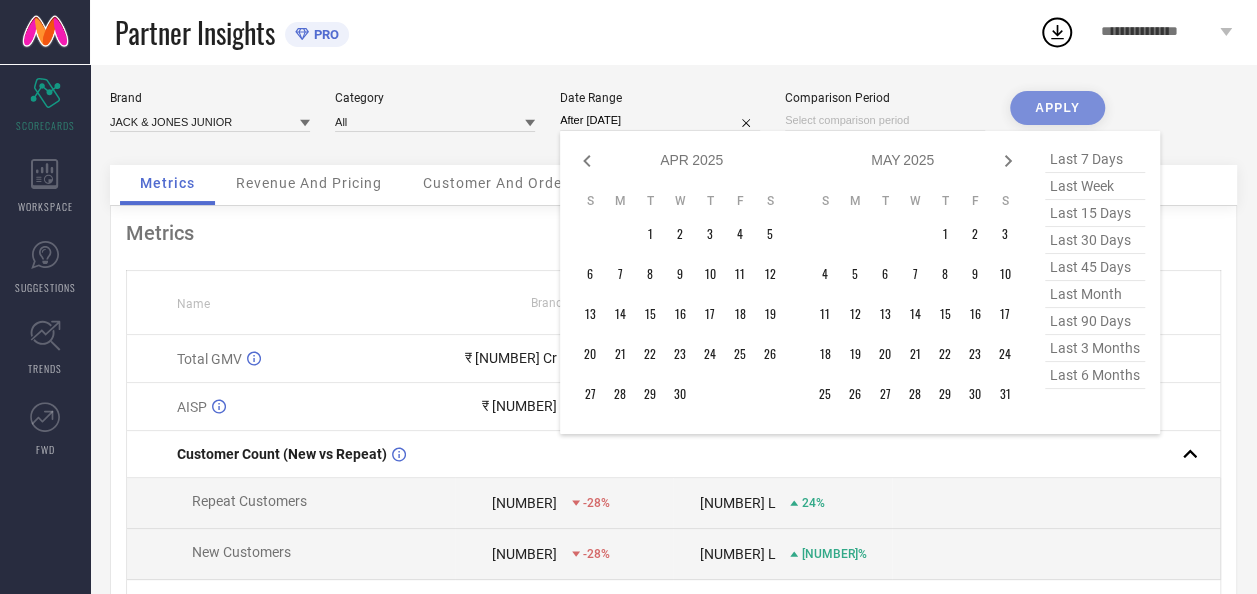 click 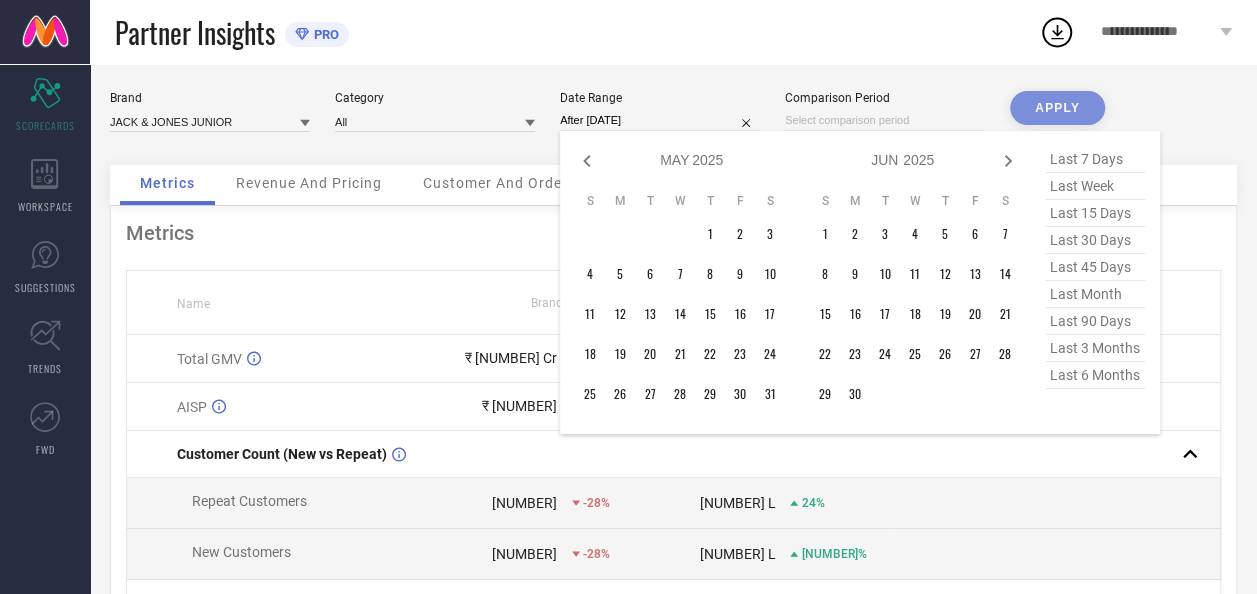 click 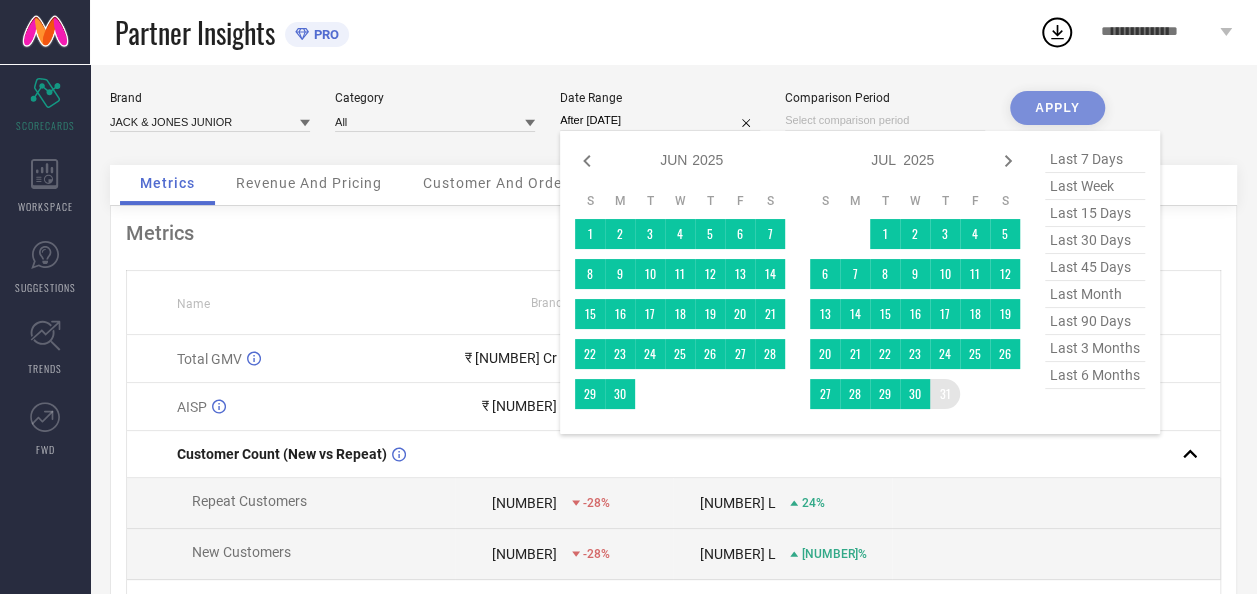 type on "[DATE] to [DATE]" 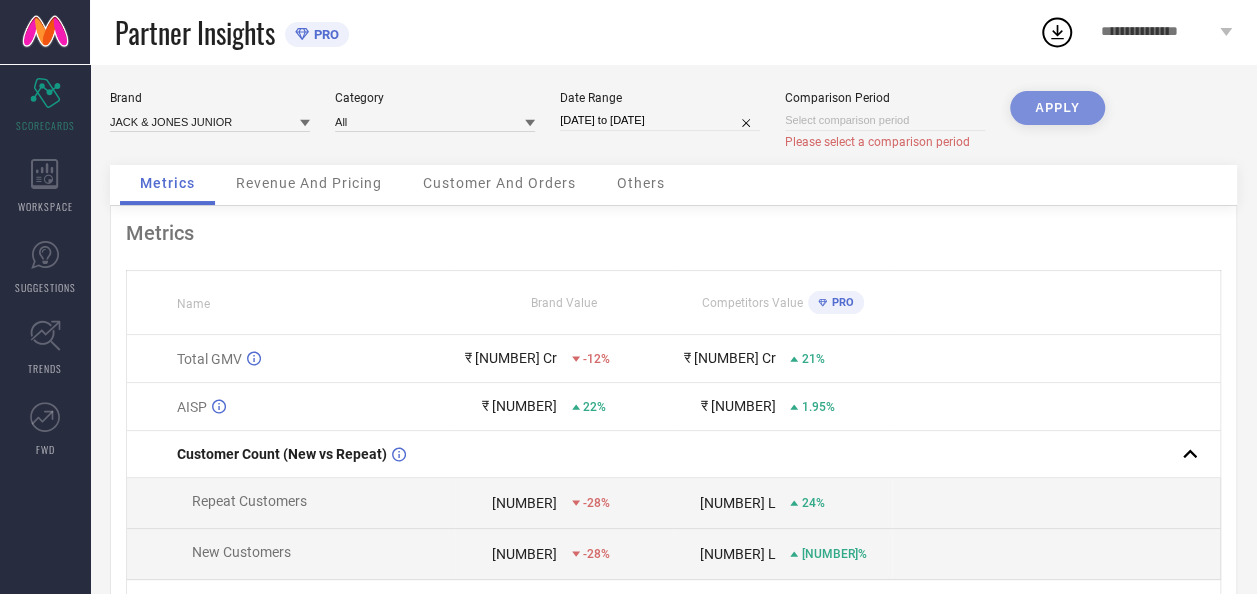 select on "7" 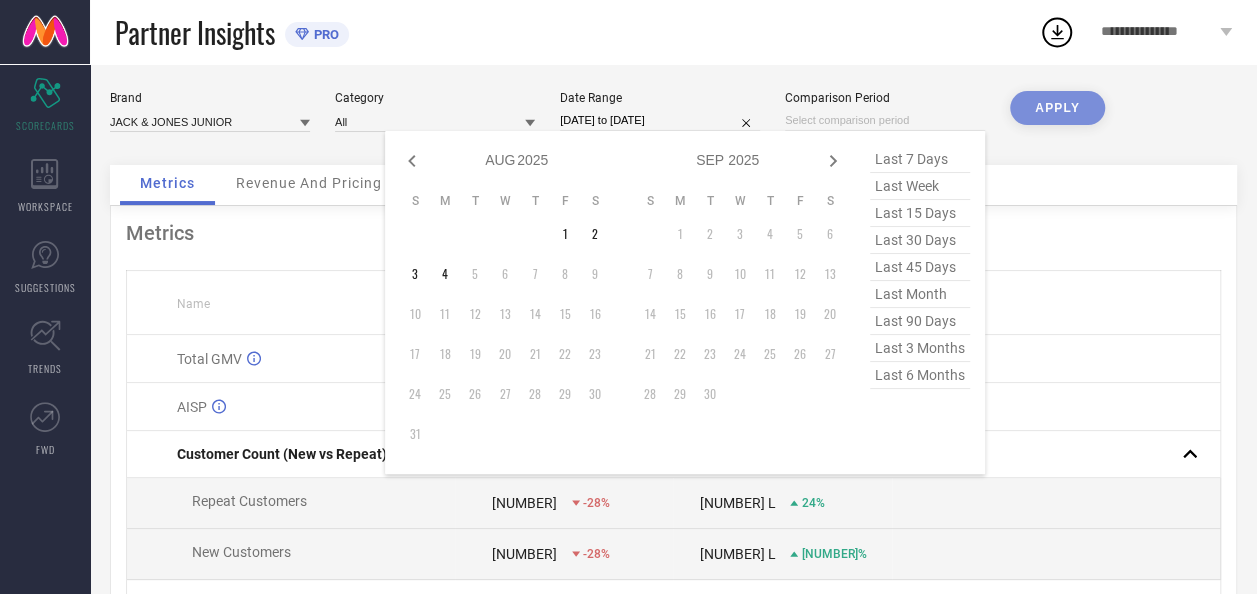click at bounding box center (885, 120) 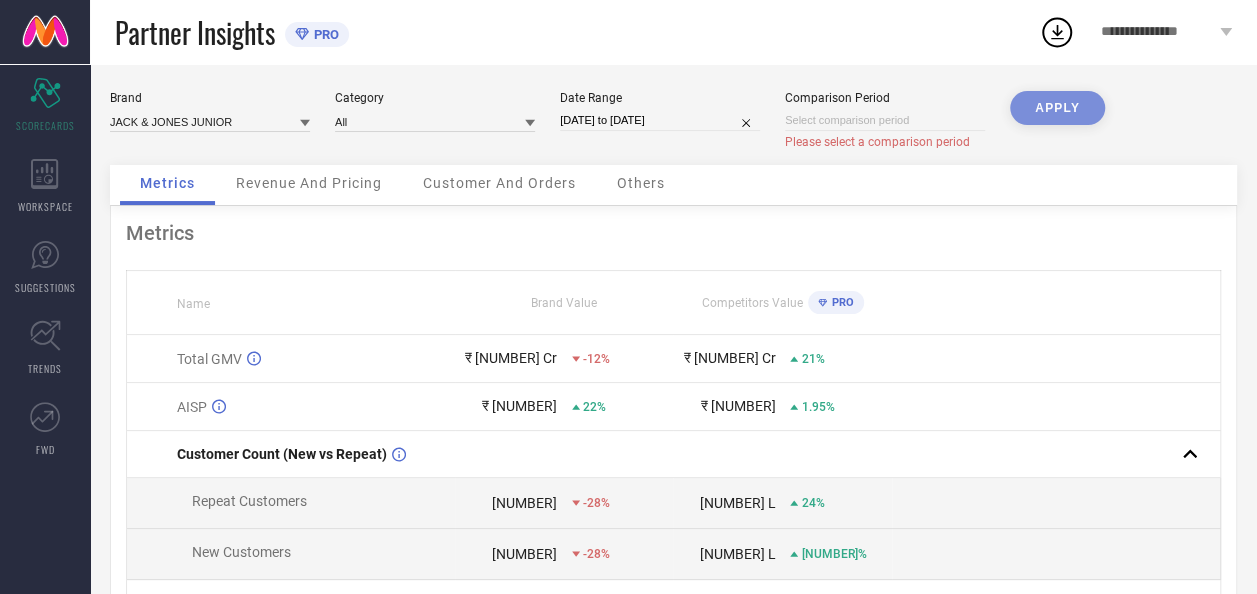 click on "Metrics Name Brand Value   Competitors Value   PRO Total GMV ₹ [NUMBER] Cr   -12% ₹ [NUMBER] Cr   21% AISP ₹ [NUMBER]   22% ₹ [NUMBER]   1.95% Customer Count (New vs Repeat)  Repeat Customers [NUMBER]   -28% [NUMBER] L   24% New Customers [NUMBER]   -28% [NUMBER] L   5.12% Total Order Count  [NUMBER]   -31% [NUMBER] L   19% Basket Size  [NUMBER]   27% [NUMBER]   1.6% Return Percentage  15.84 %   -12% 21.18 %   -9.19% Style Count  [NUMBER]   6.16% [NUMBER]   31%" at bounding box center [673, 512] 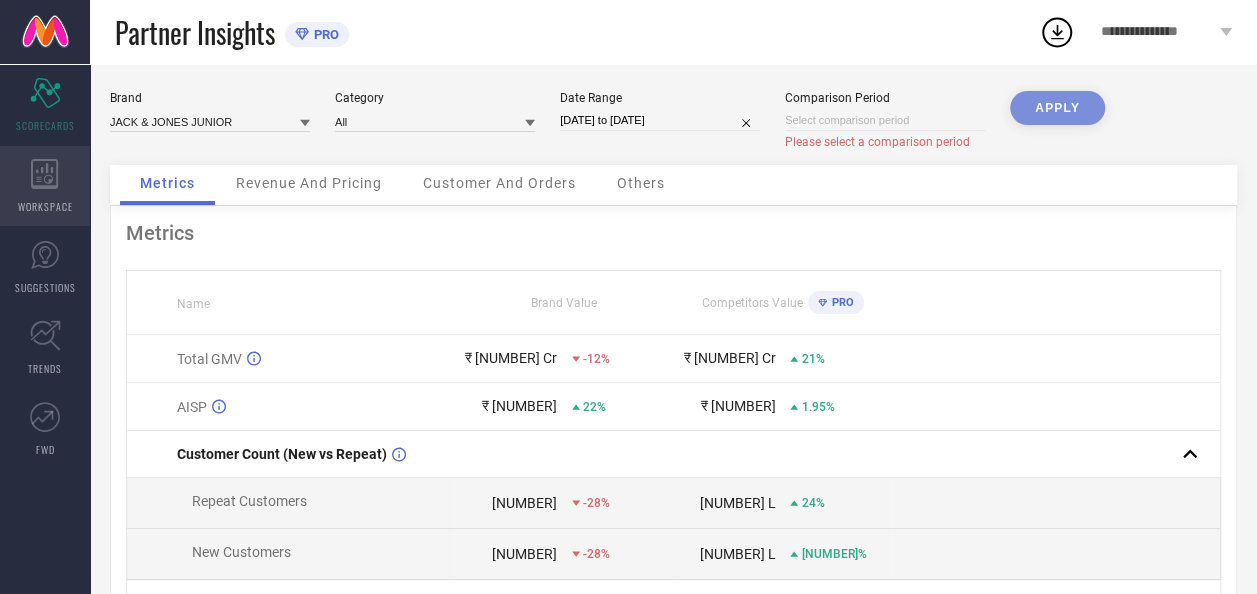 click on "WORKSPACE" at bounding box center (45, 186) 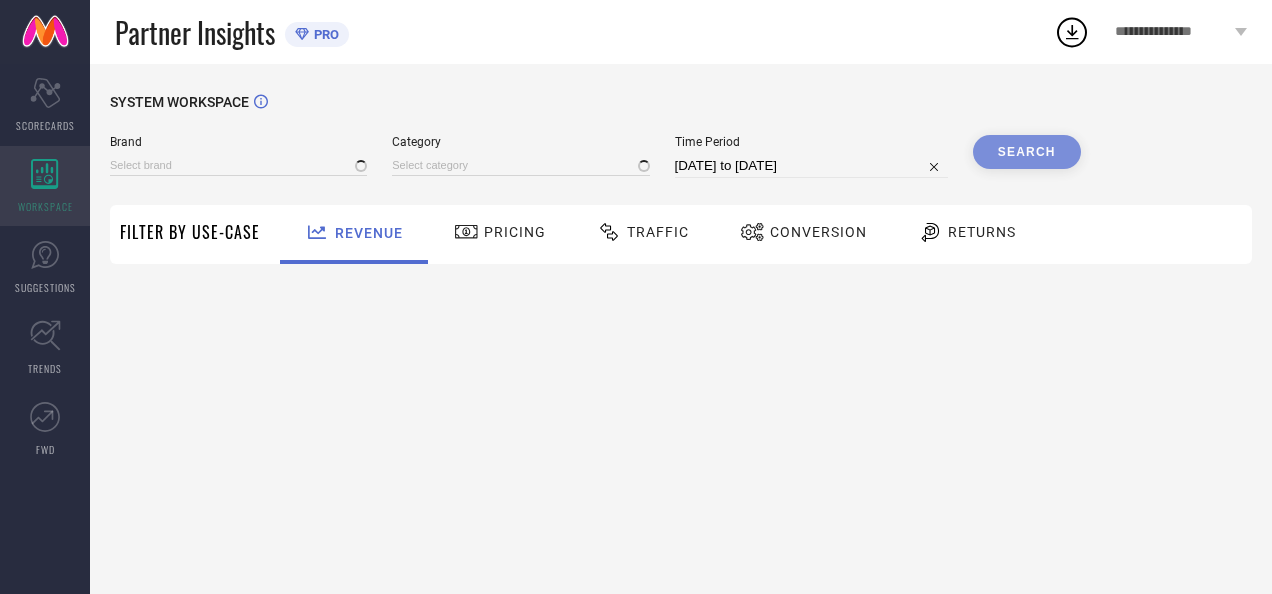 type on "JACK & JONES" 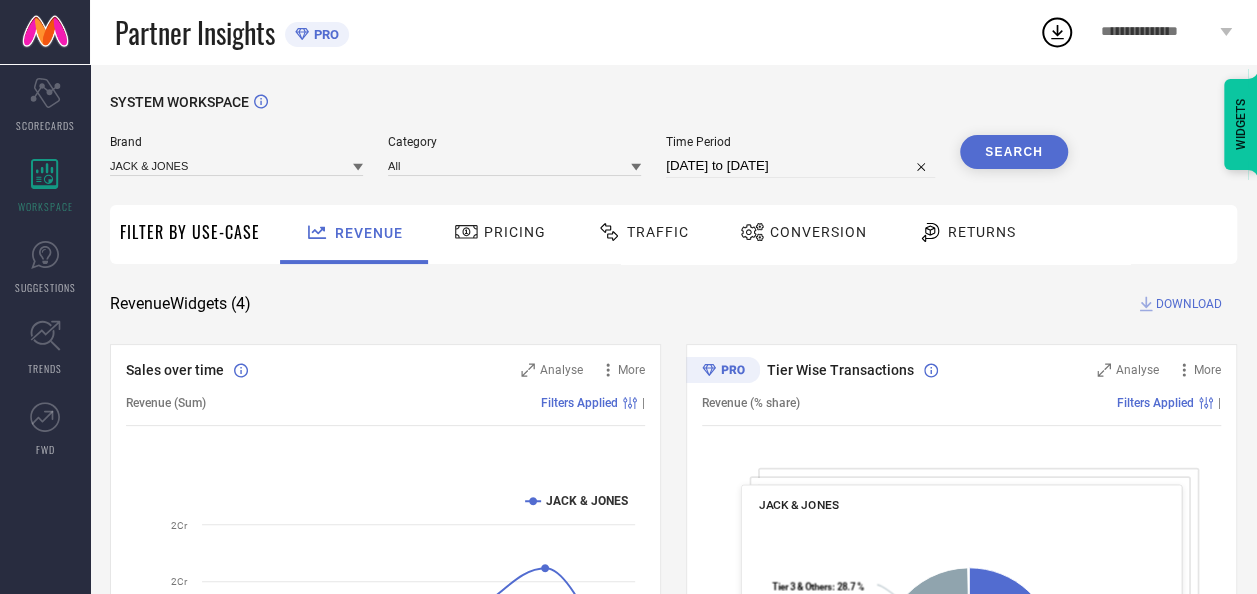 click on "Traffic" at bounding box center (658, 232) 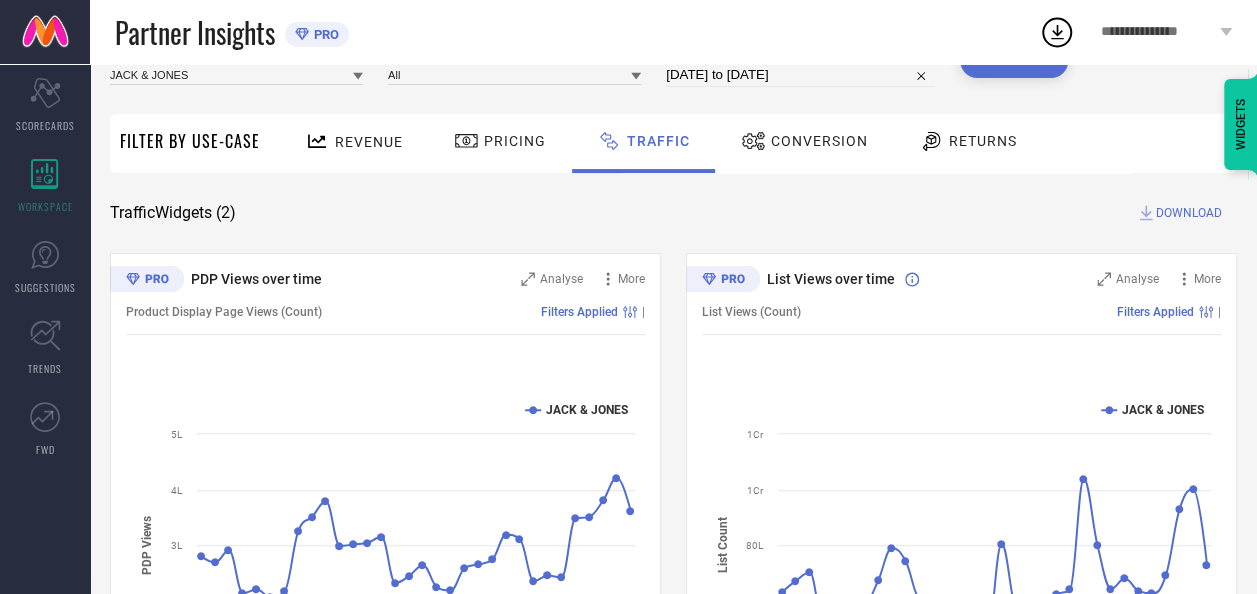 scroll, scrollTop: 76, scrollLeft: 0, axis: vertical 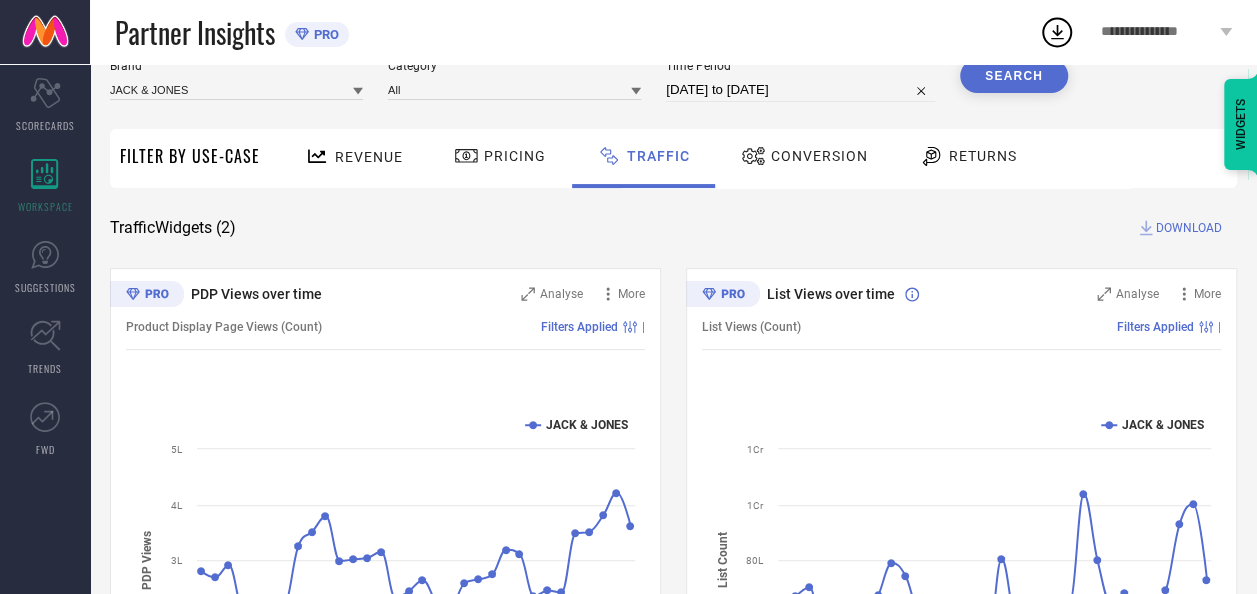 click on "Conversion" at bounding box center [804, 156] 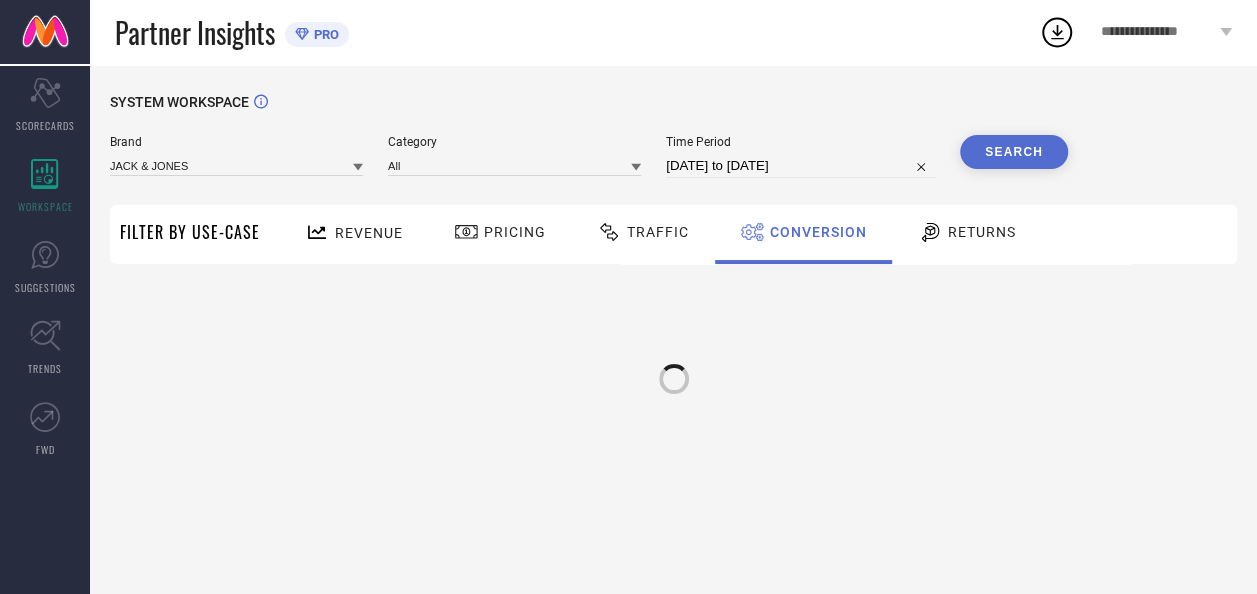scroll, scrollTop: 0, scrollLeft: 0, axis: both 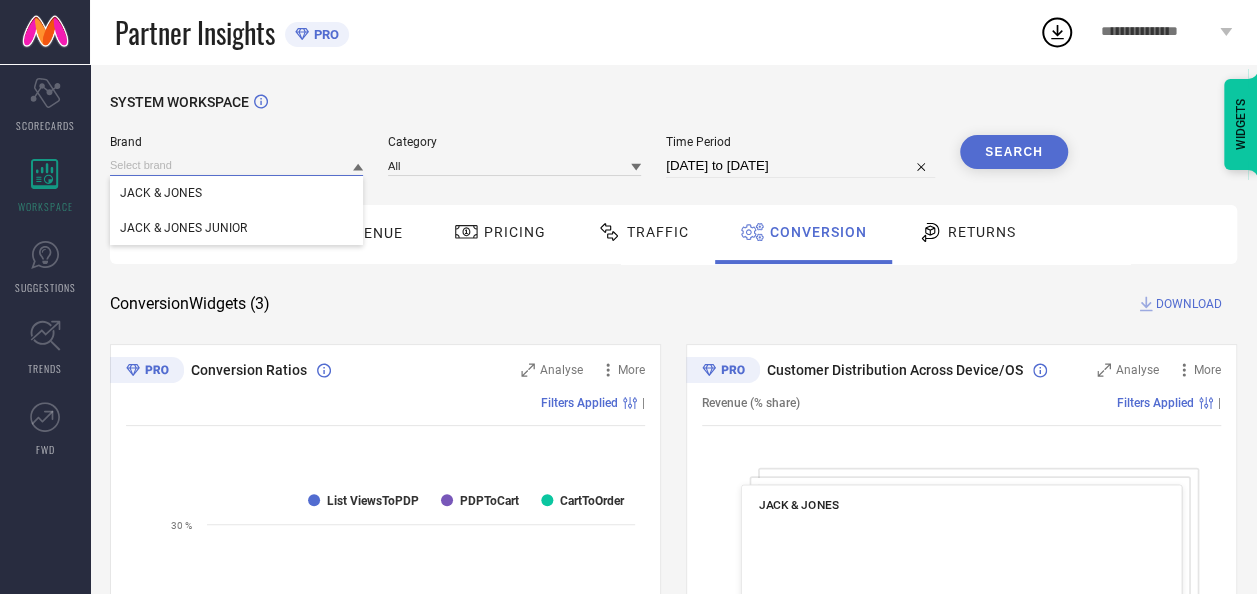 click at bounding box center [236, 165] 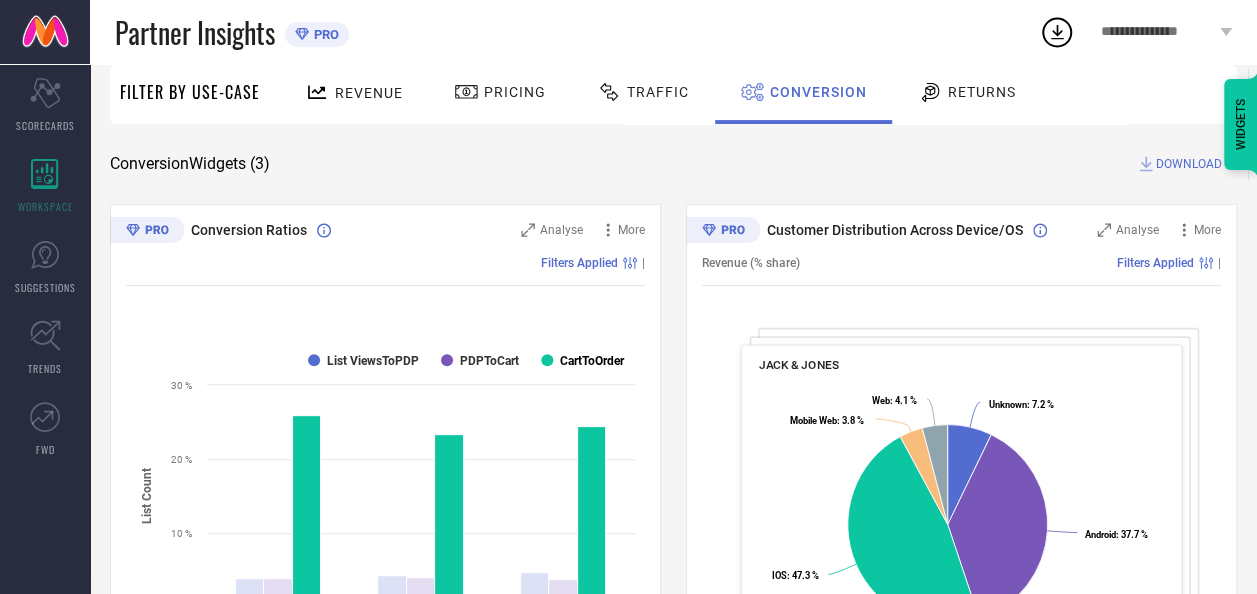 scroll, scrollTop: 137, scrollLeft: 0, axis: vertical 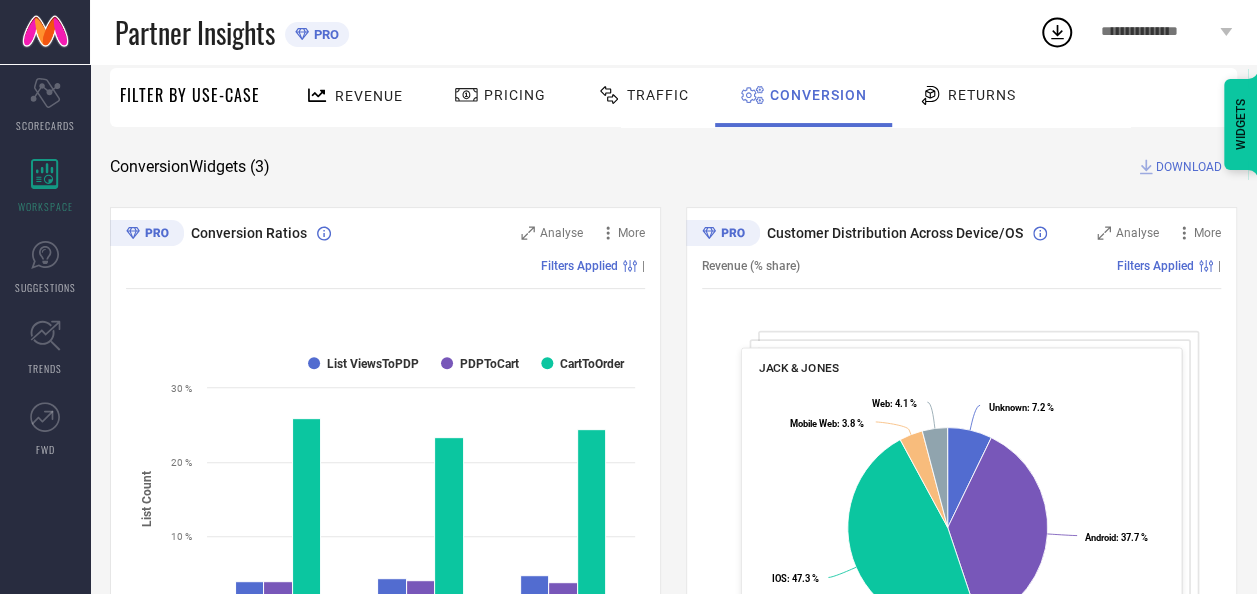 click on "Traffic" at bounding box center [643, 95] 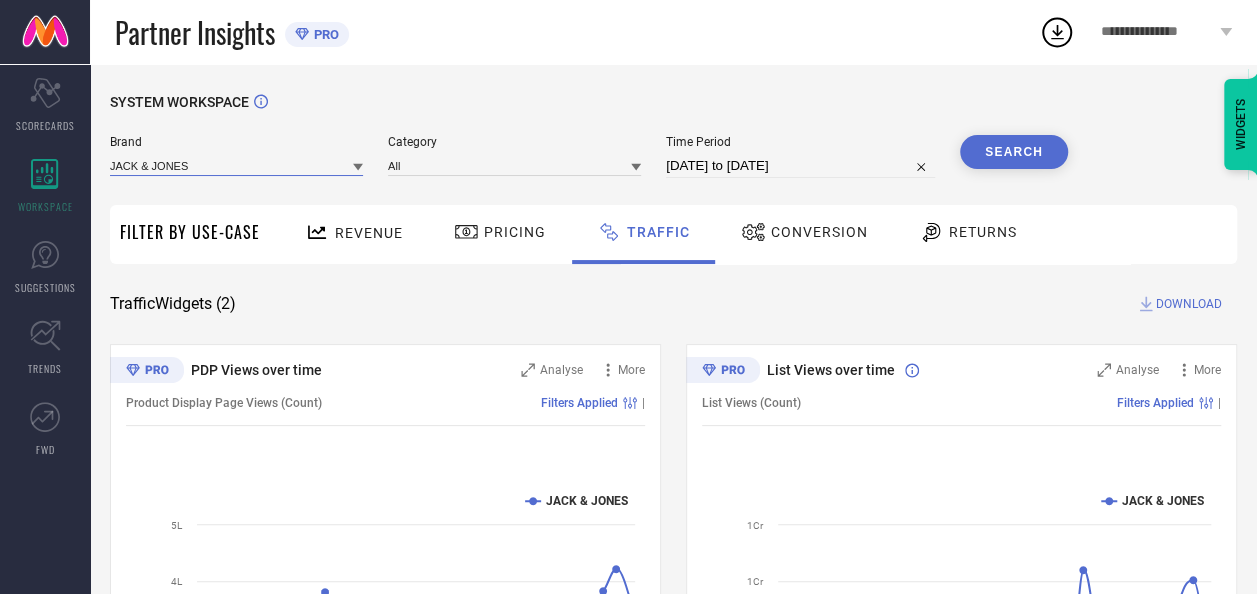click at bounding box center (236, 165) 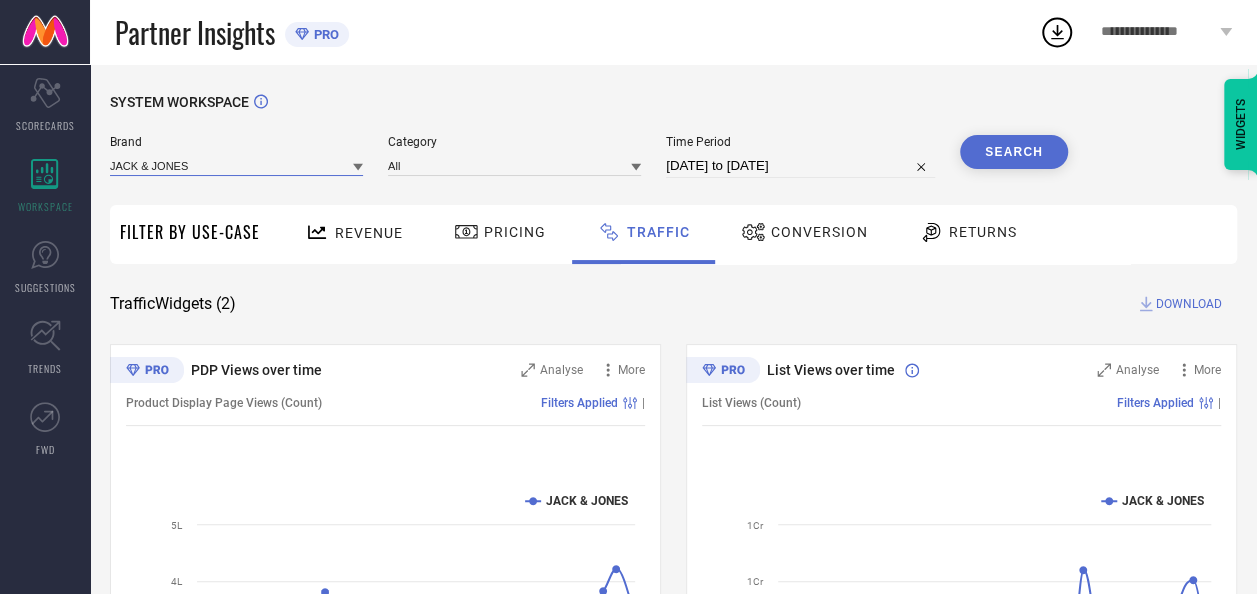 click at bounding box center (236, 165) 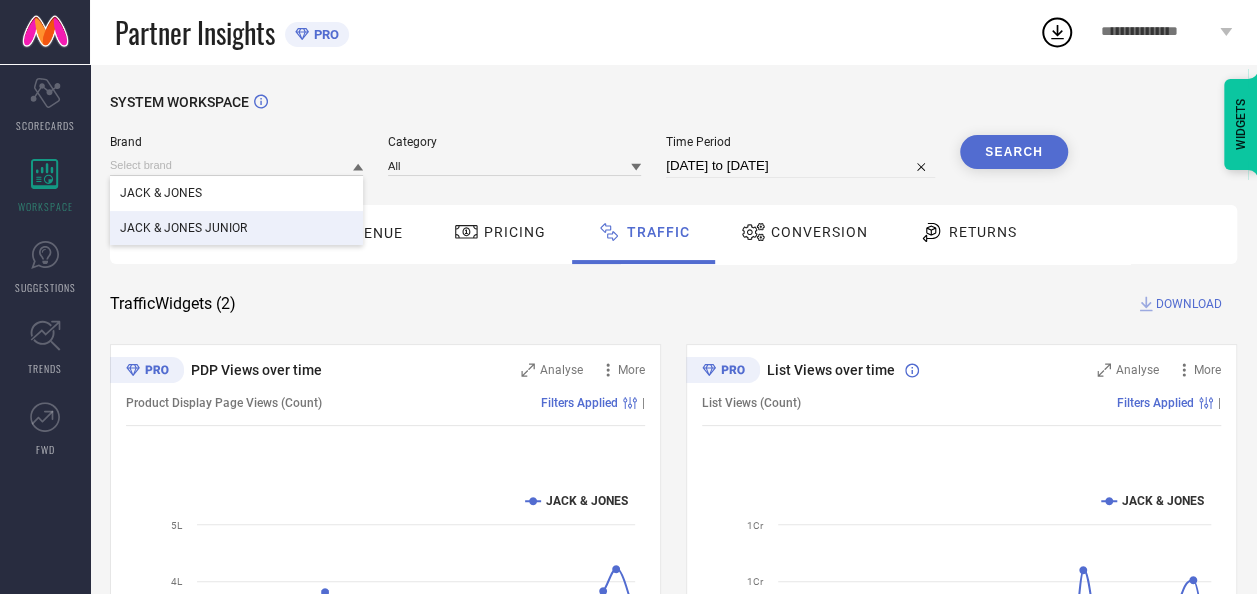 click on "JACK & JONES JUNIOR" at bounding box center [183, 228] 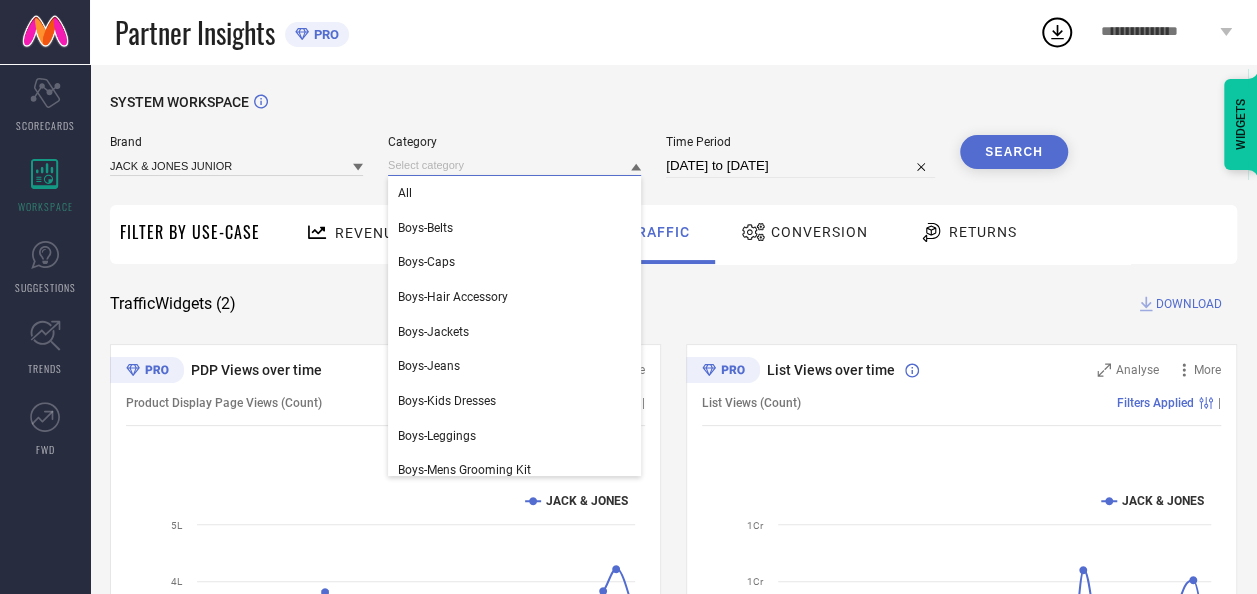 click at bounding box center (514, 165) 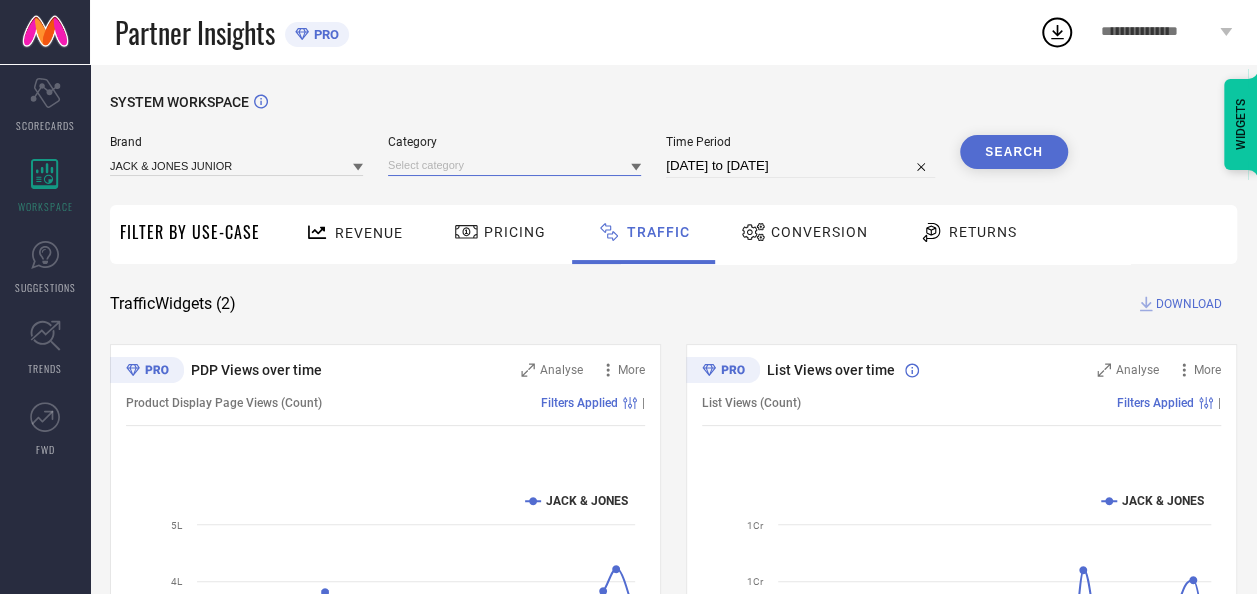 click at bounding box center [514, 165] 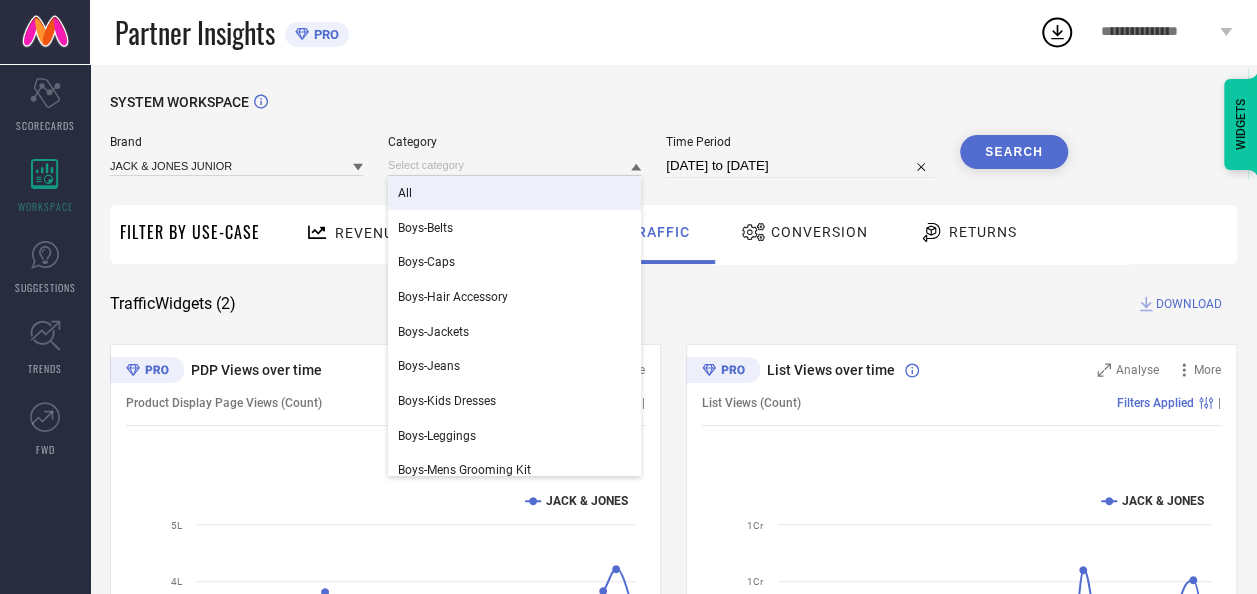 click on "All" at bounding box center [514, 193] 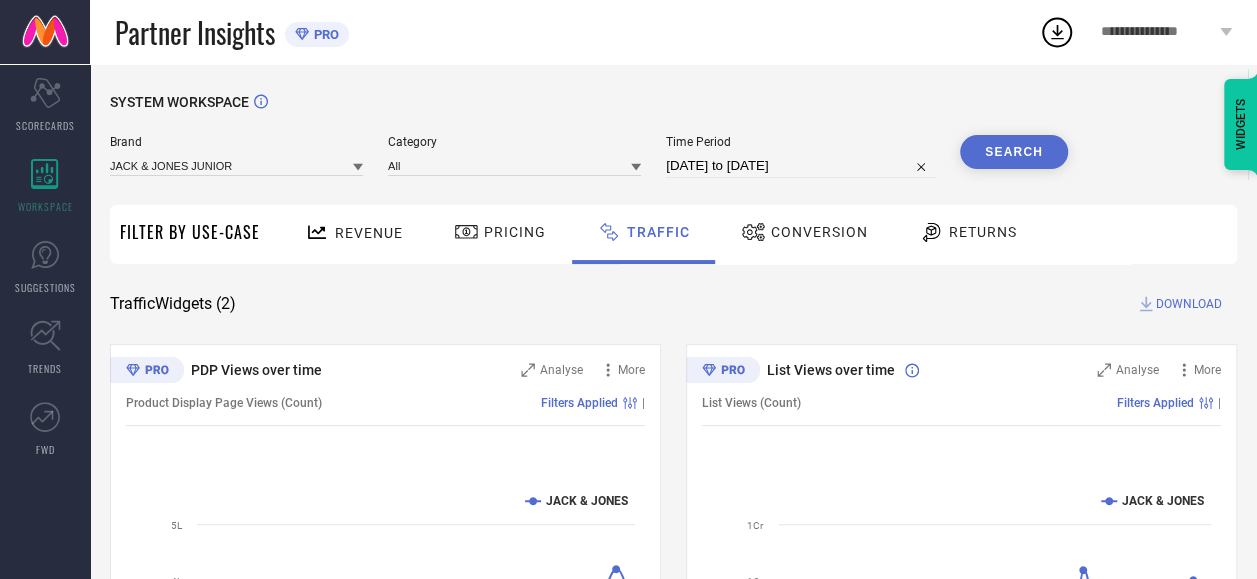 select on "6" 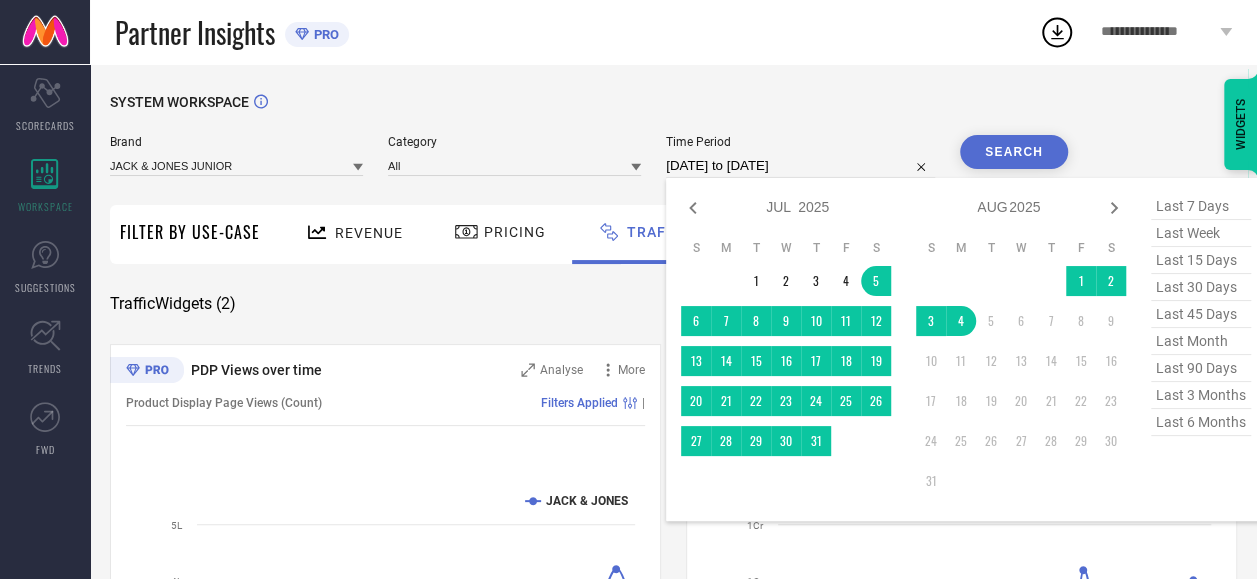 click on "[DATE] to [DATE]" at bounding box center (800, 166) 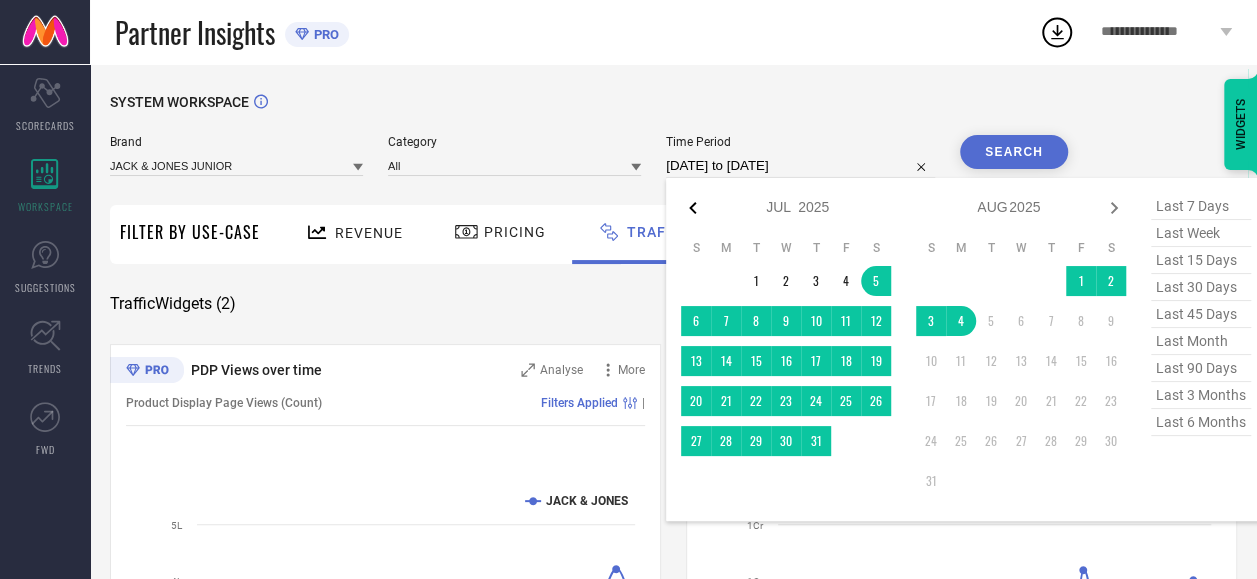 click 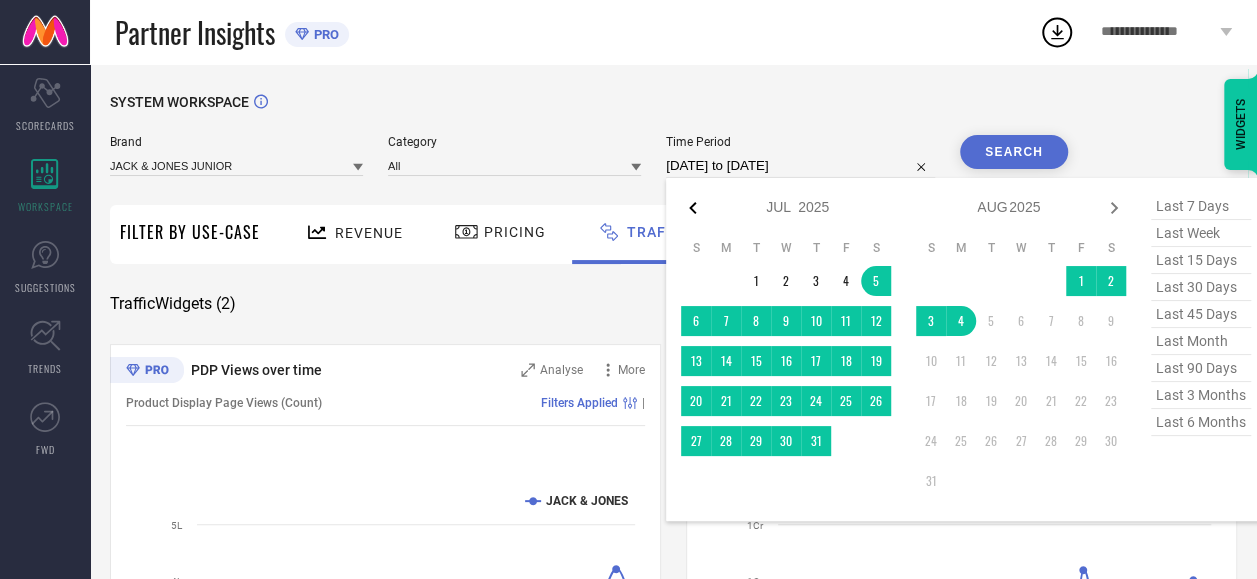 select on "5" 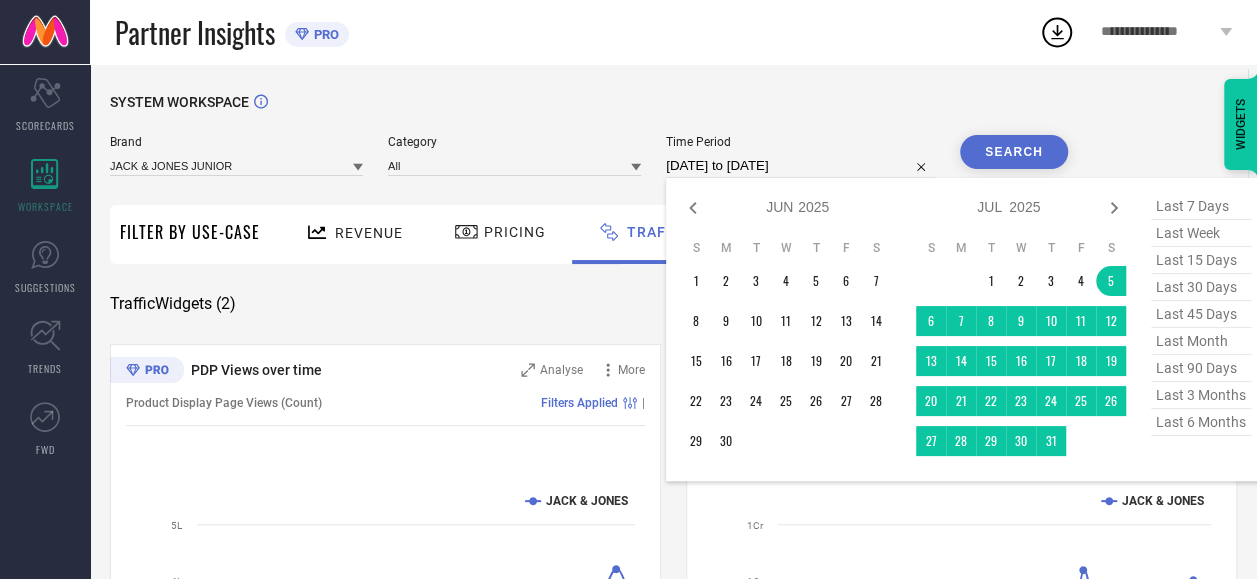 click 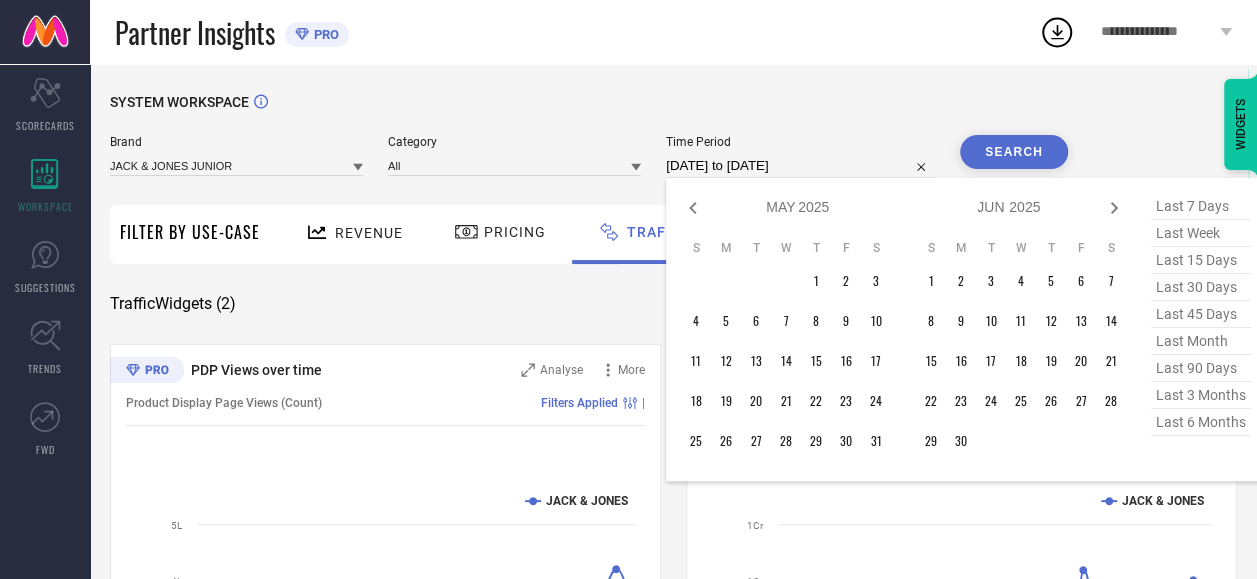 click 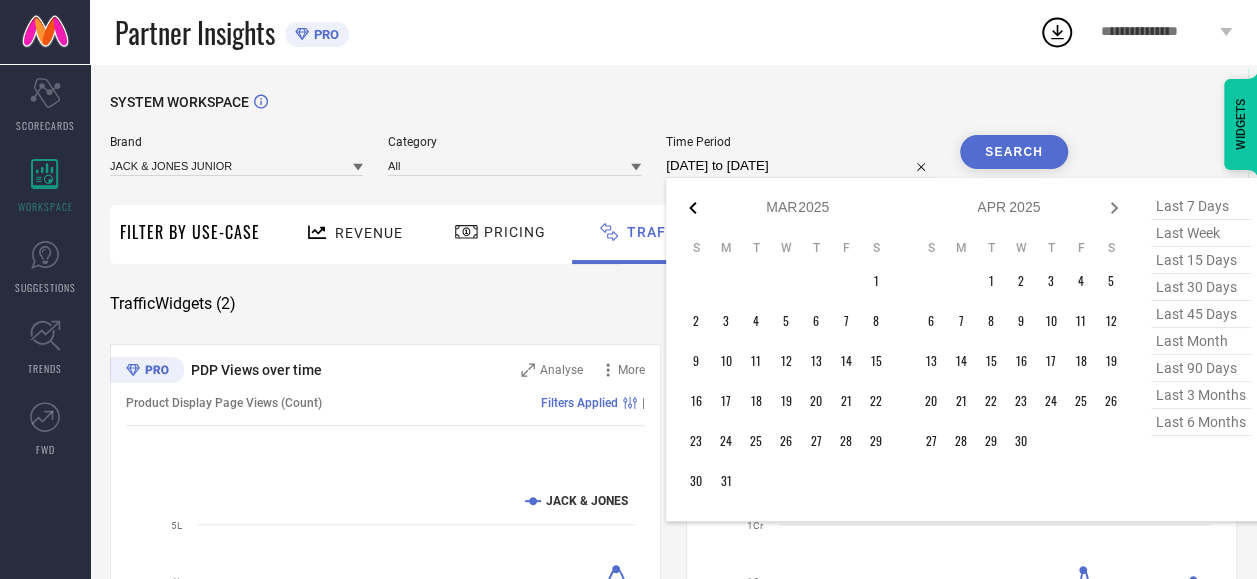 click 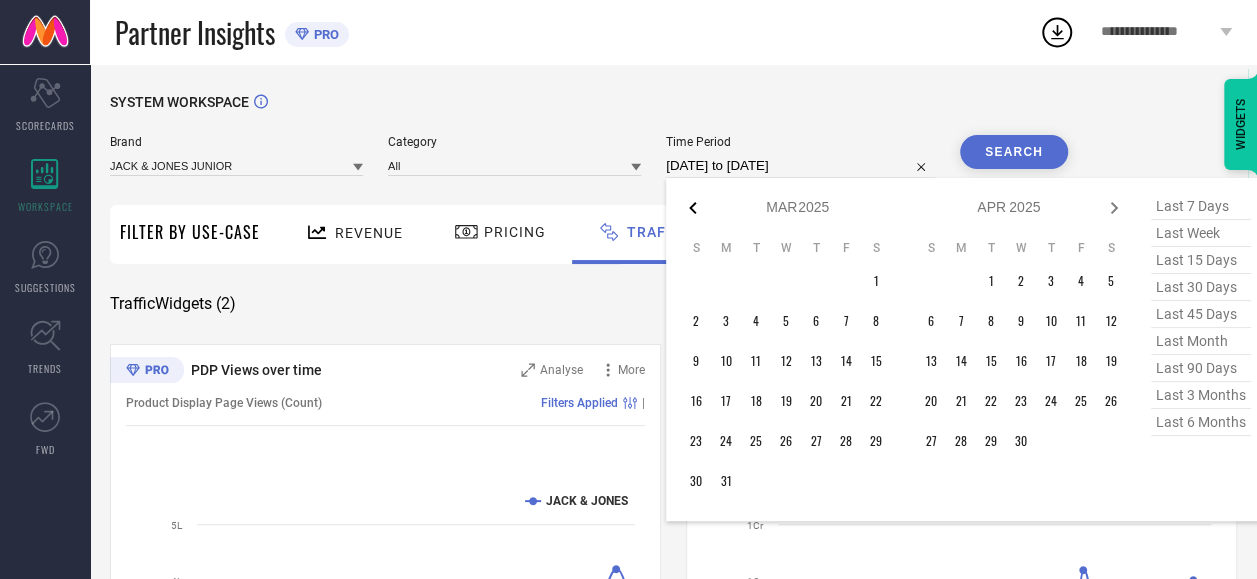 select on "2025" 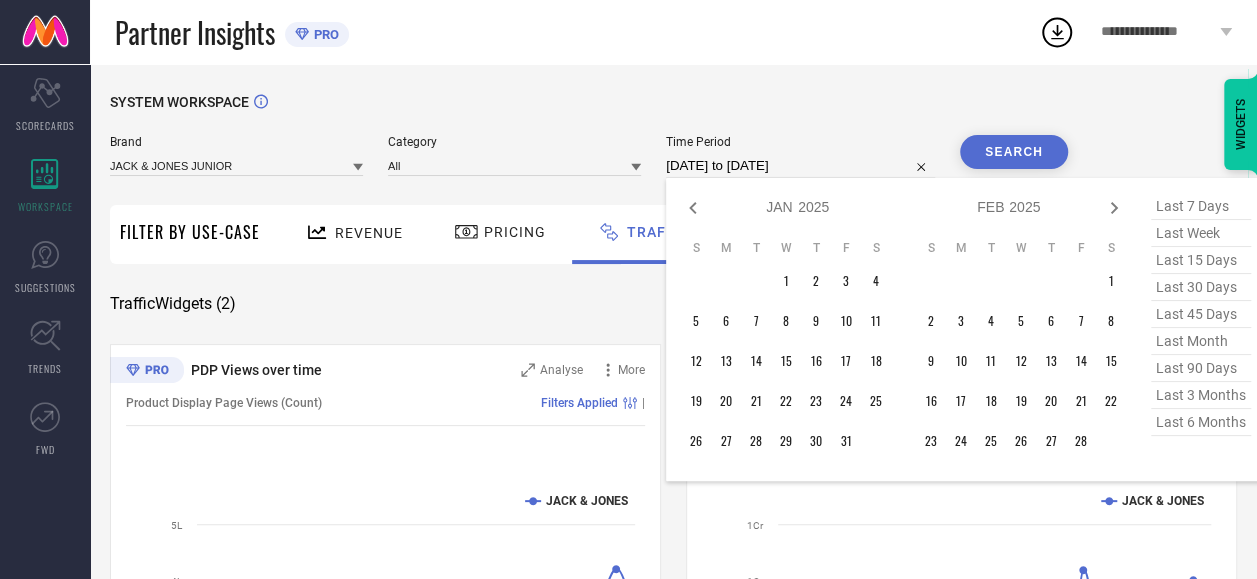 click 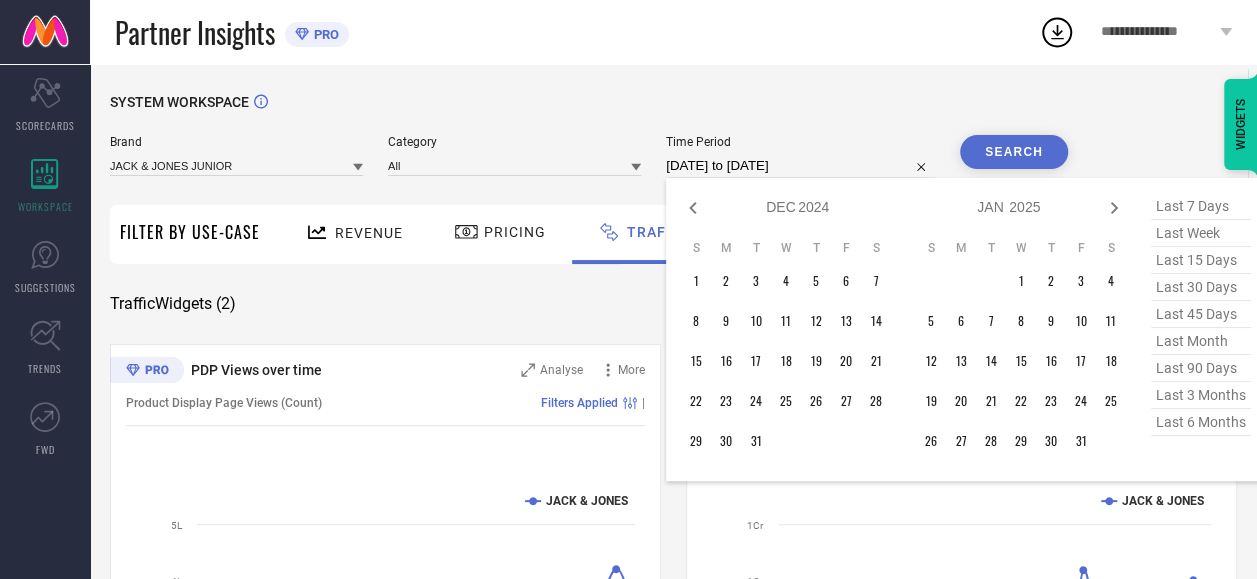 click 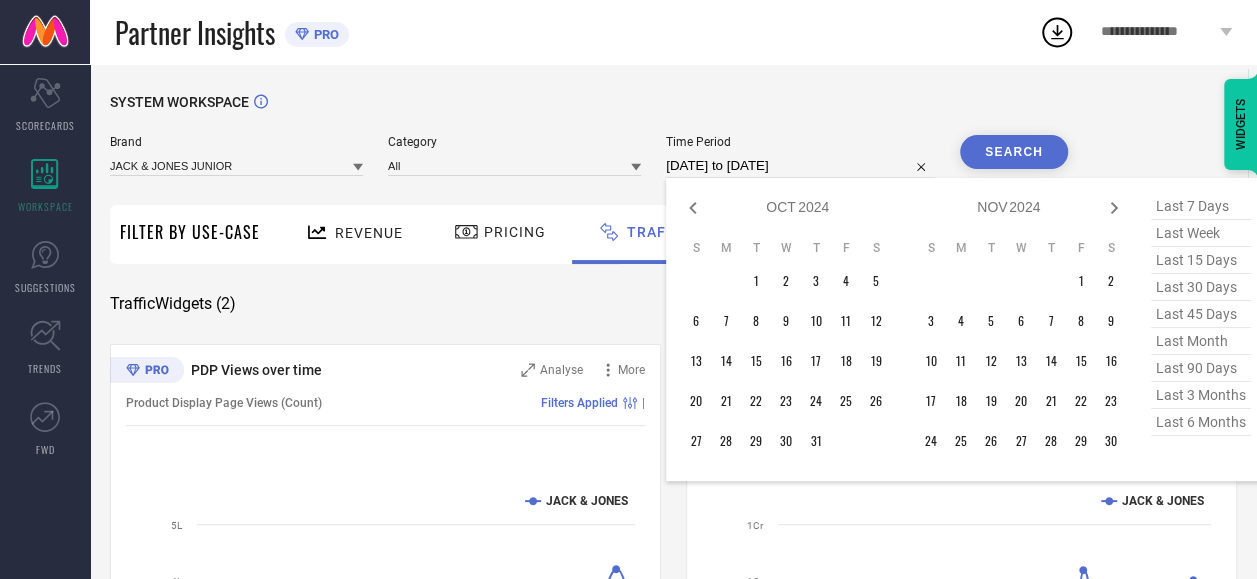 click 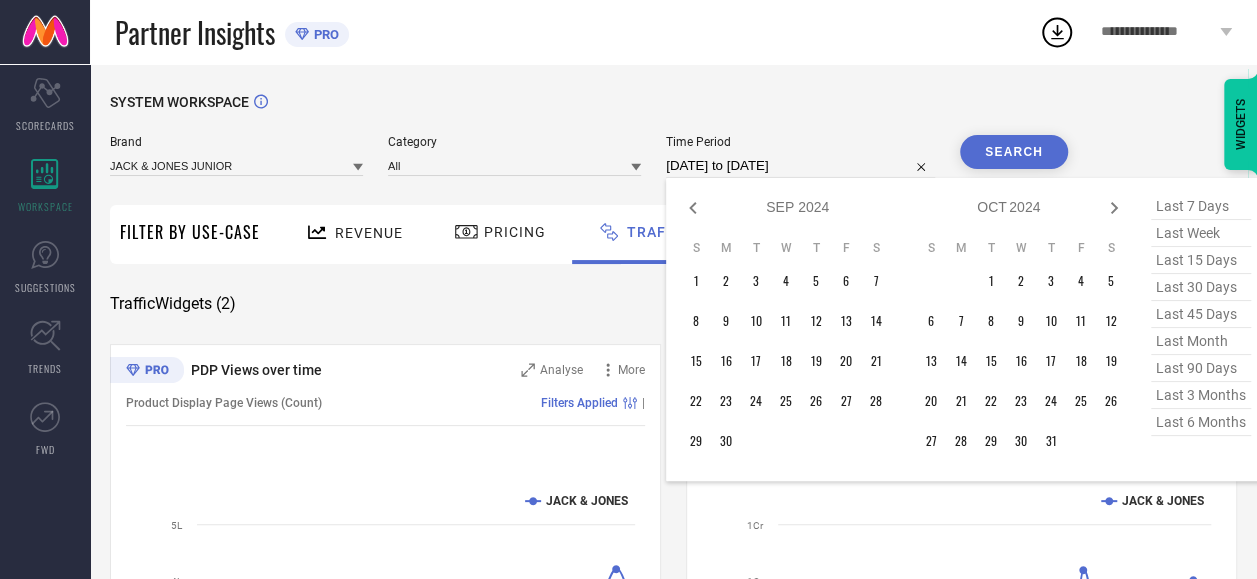 click 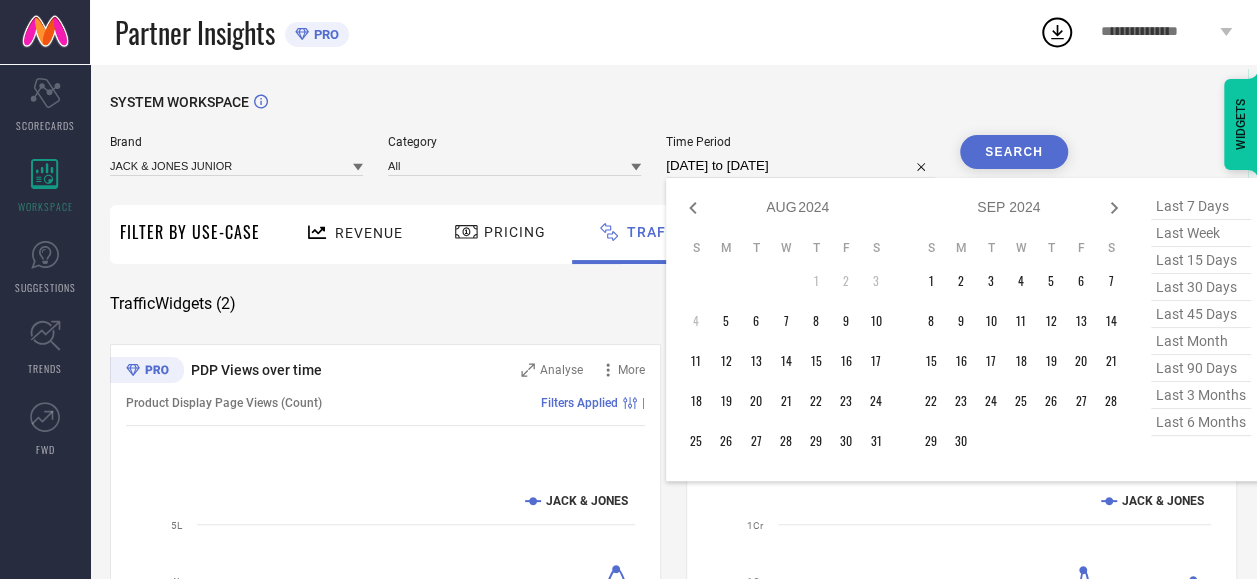 click 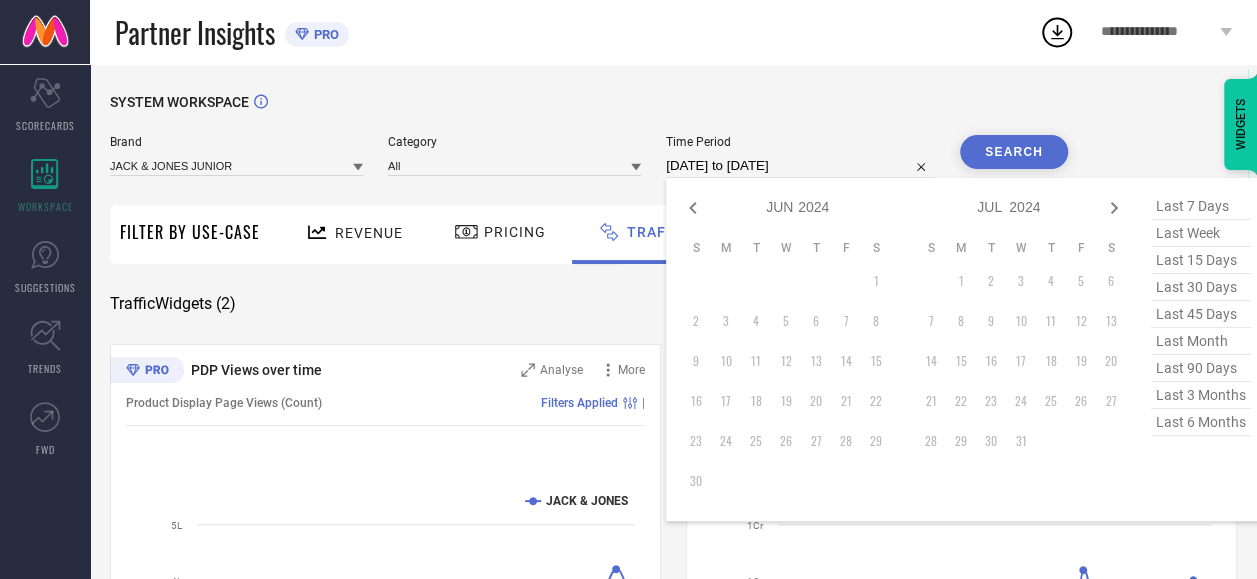 click 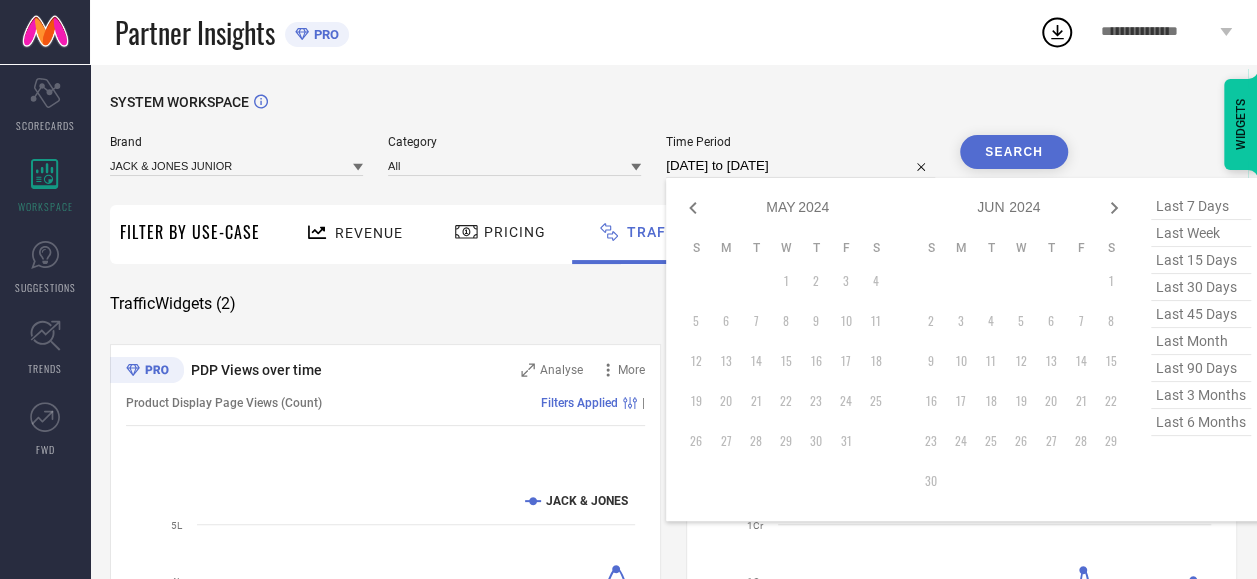 click 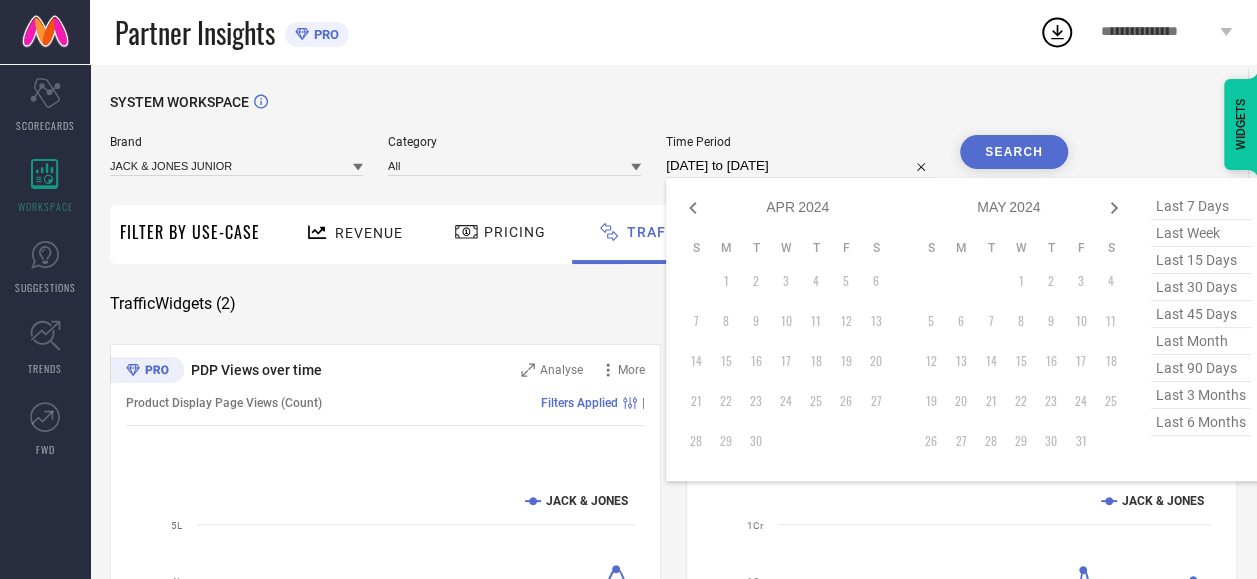click 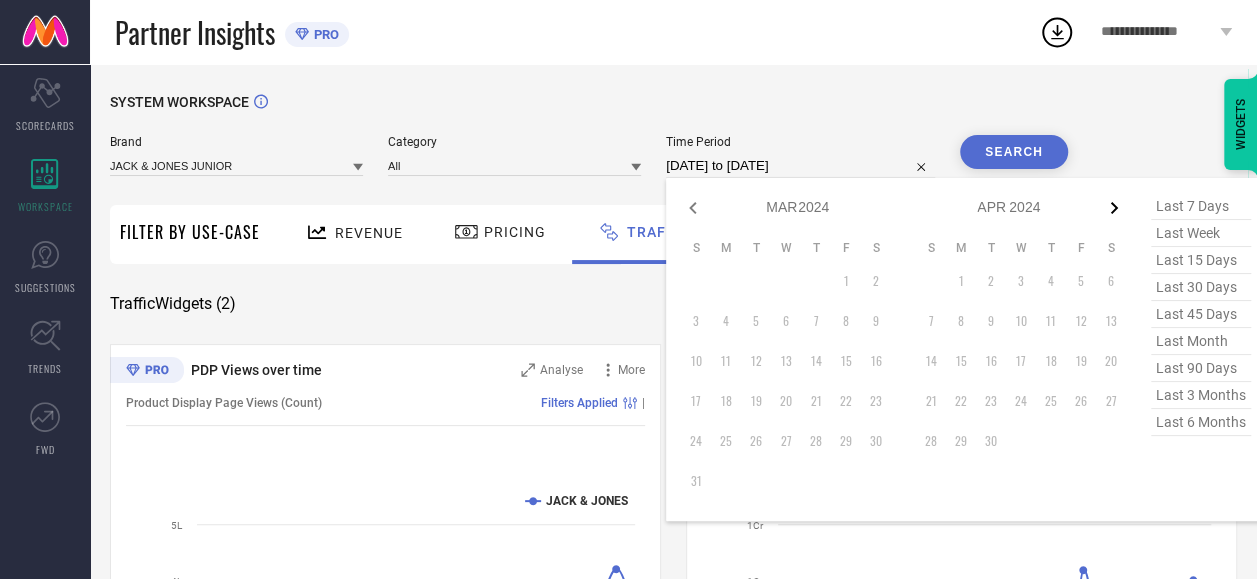 click 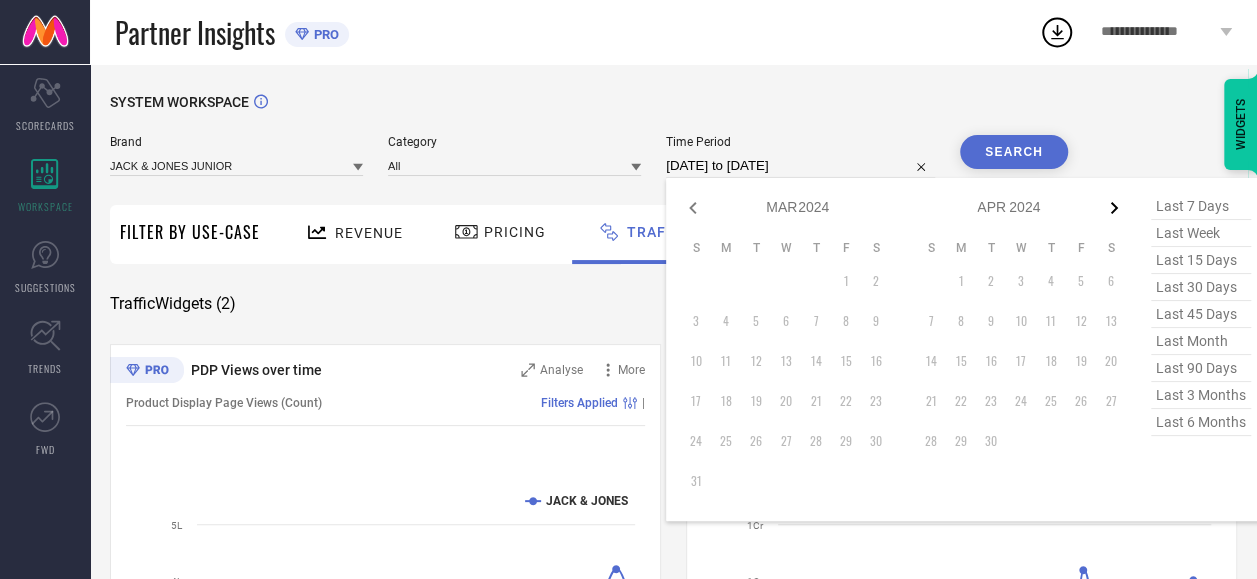 select on "3" 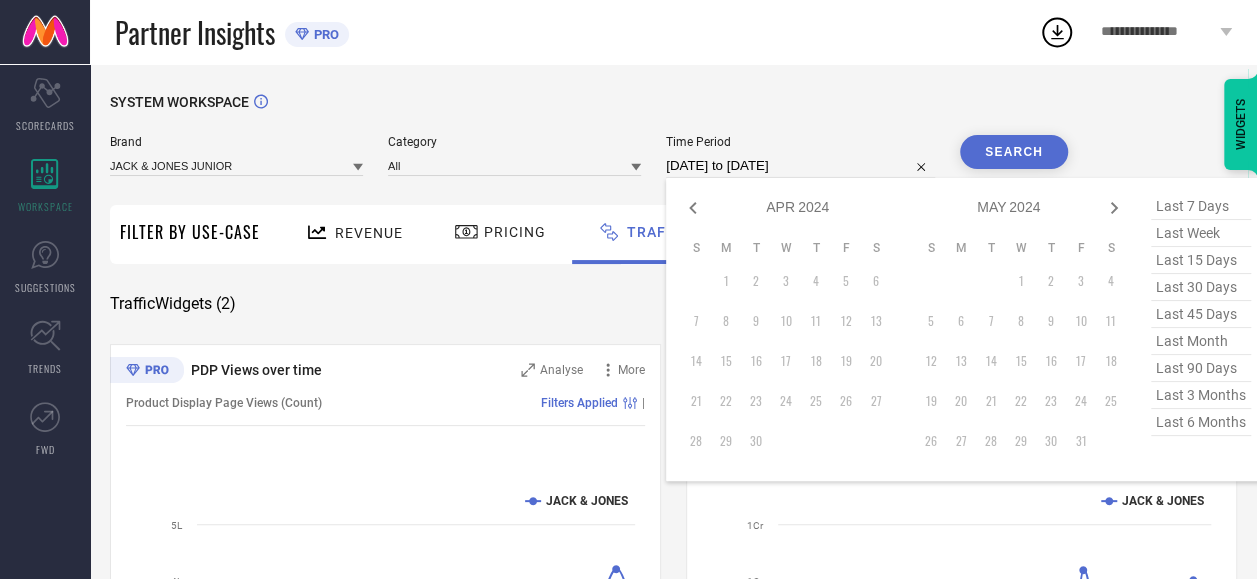 click at bounding box center [696, 281] 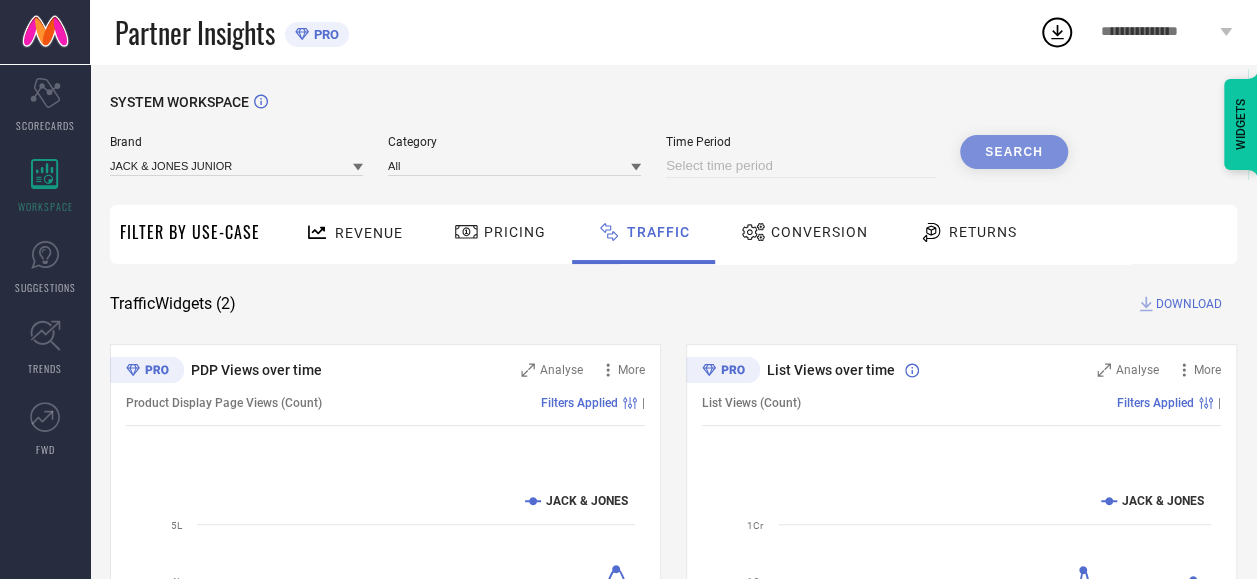 select on "7" 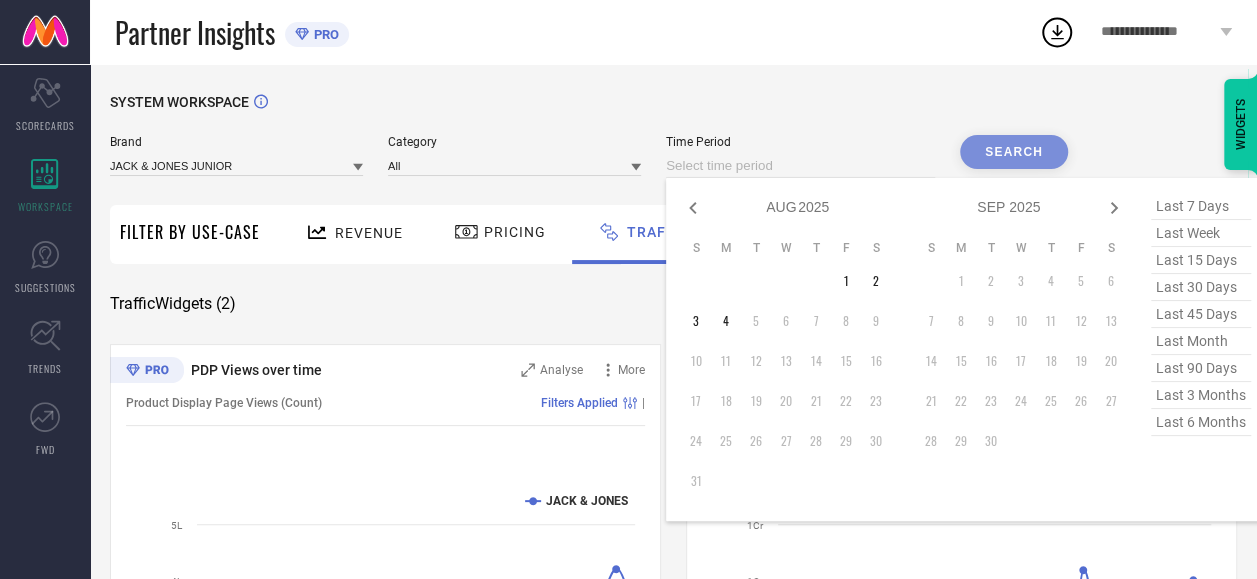 click at bounding box center [800, 166] 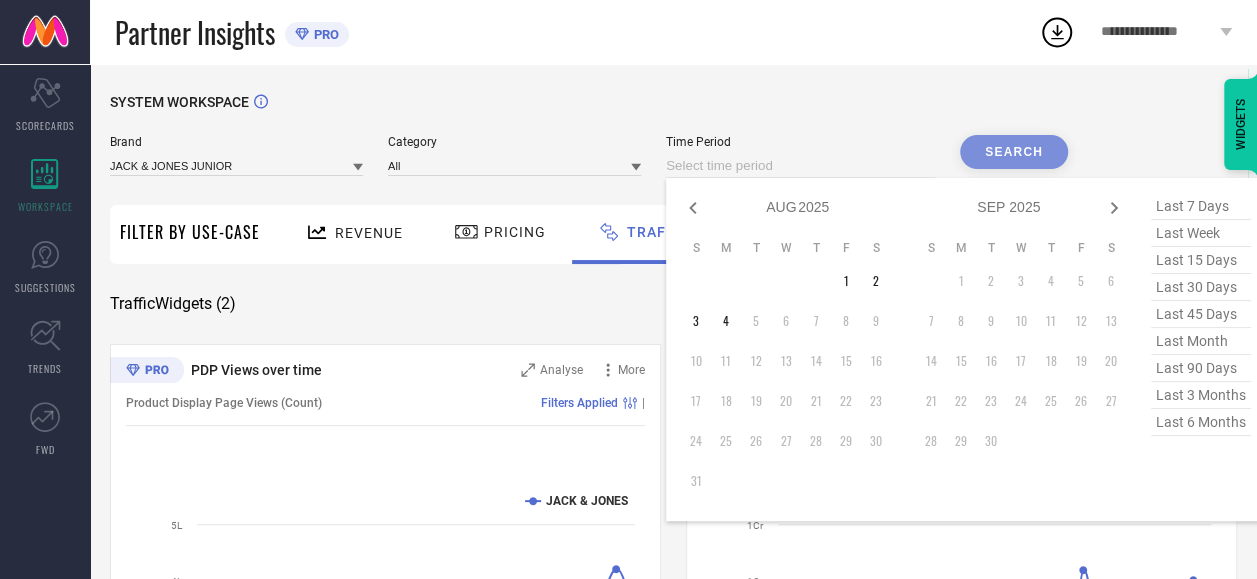 type on "01-02-2025 to 31-07-2025" 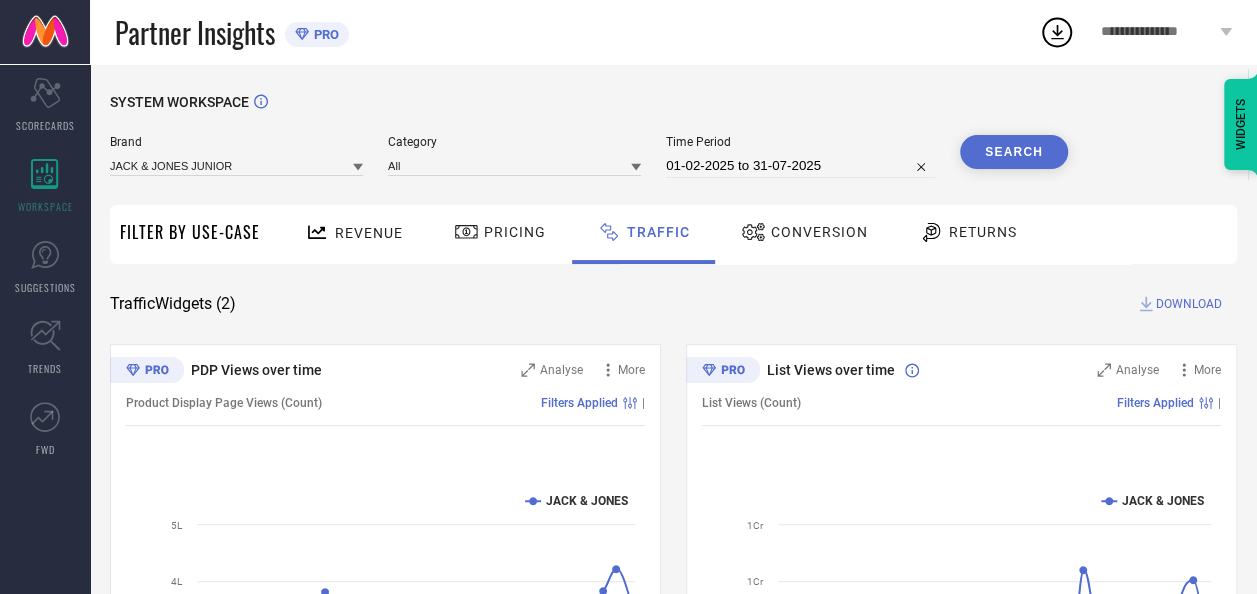 click on "Search" at bounding box center (1014, 152) 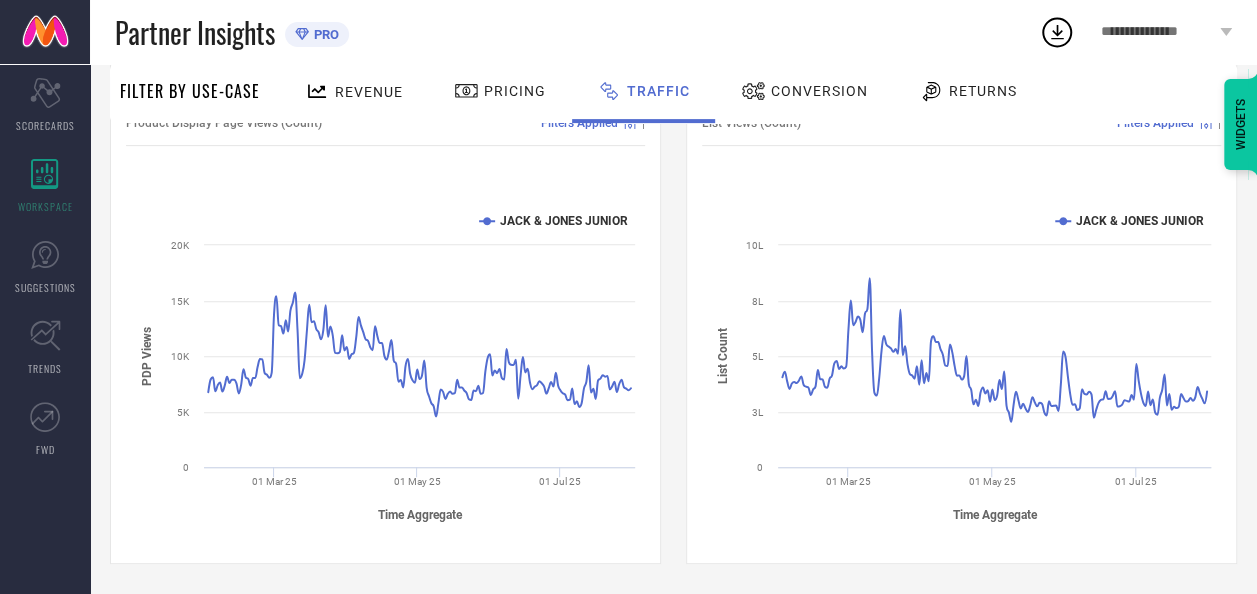 scroll, scrollTop: 0, scrollLeft: 0, axis: both 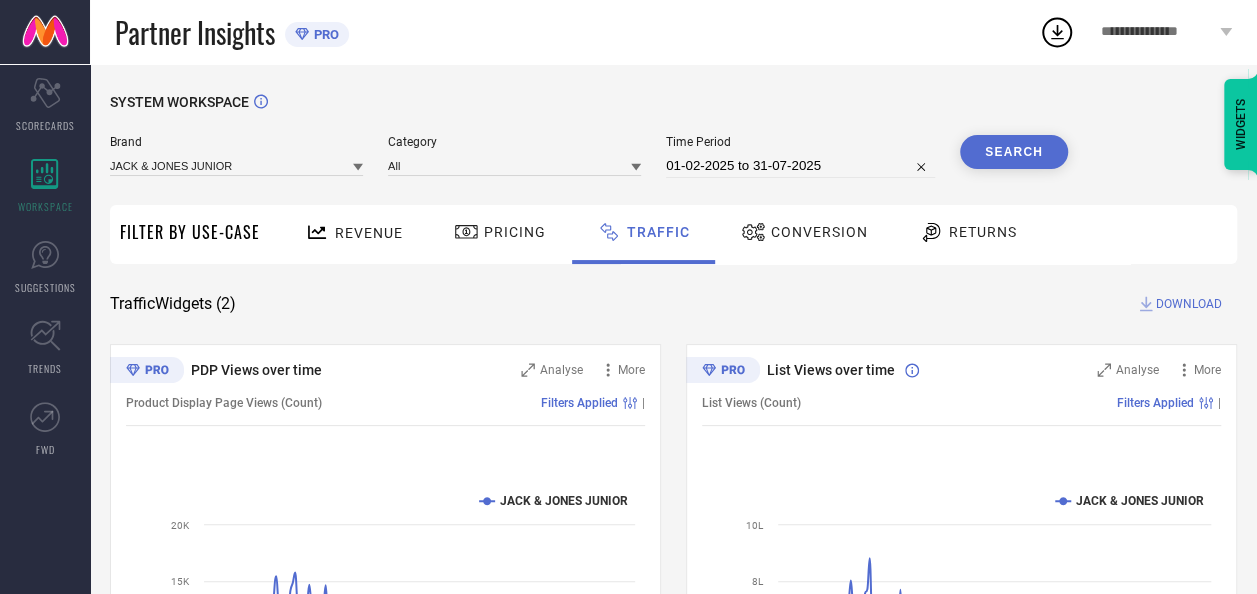 click 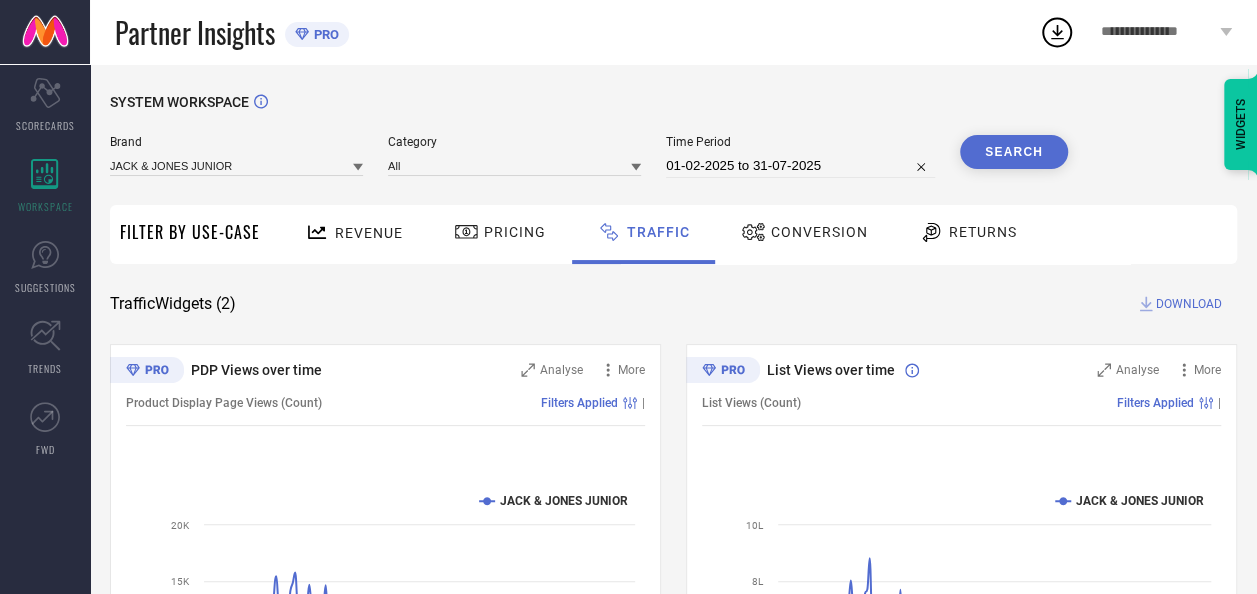 click on "DOWNLOAD" at bounding box center [1189, 304] 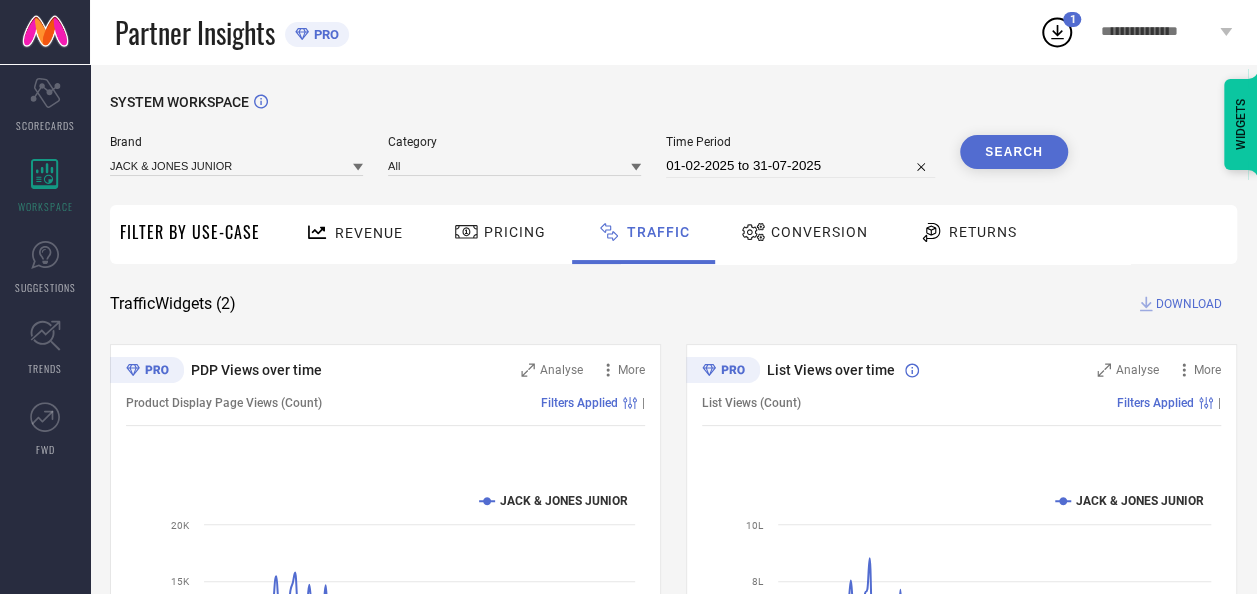 click 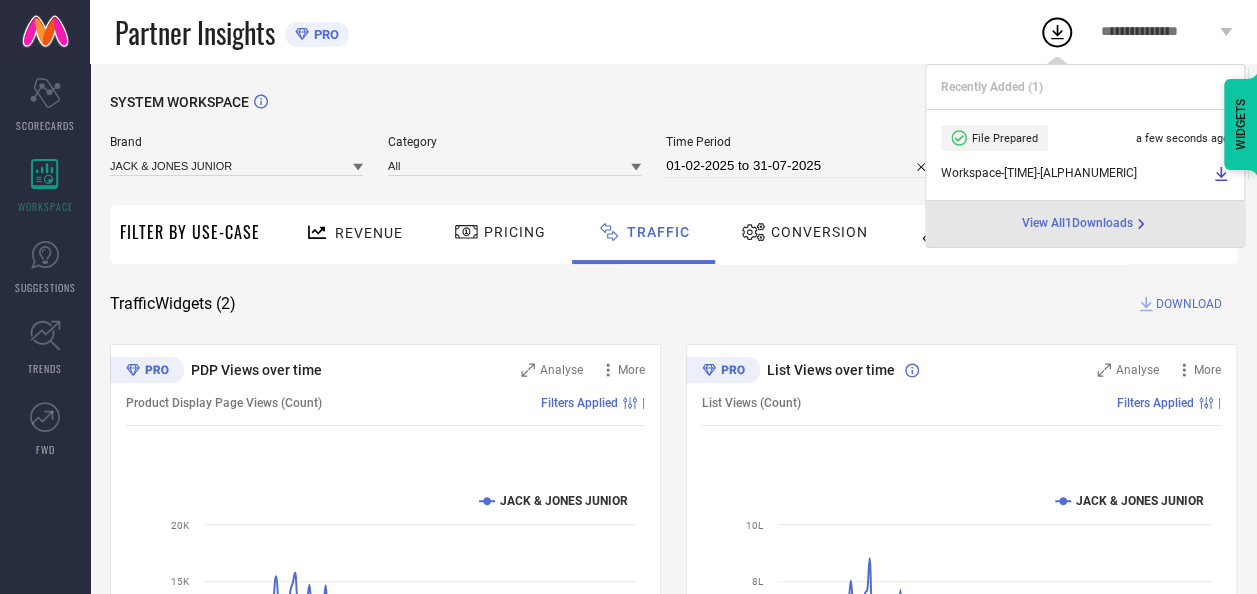 click on "SYSTEM WORKSPACE Brand JACK & JONES JUNIOR Category All Time Period [DATE] to [DATE] Search Filter By Use-Case Revenue Pricing Traffic Conversion Returns Traffic  Widgets ( [NUMBER] ) DOWNLOAD PDP Views over time Analyse More Product Display Page Views (Count) Filters Applied |  Created with Highcharts 9.3.3 Time Aggregate PDP Views JACK & JONES JUNIOR [DATE] [DATE] [DATE] 5K 10K 15K 0 20K List Views over time Analyse More List Views (Count) Filters Applied |  Created with Highcharts 9.3.3 Time Aggregate List Count JACK & JONES JUNIOR [DATE] [DATE] [DATE] 0 10L 3L 5L 8L WIDGETS" at bounding box center (673, 469) 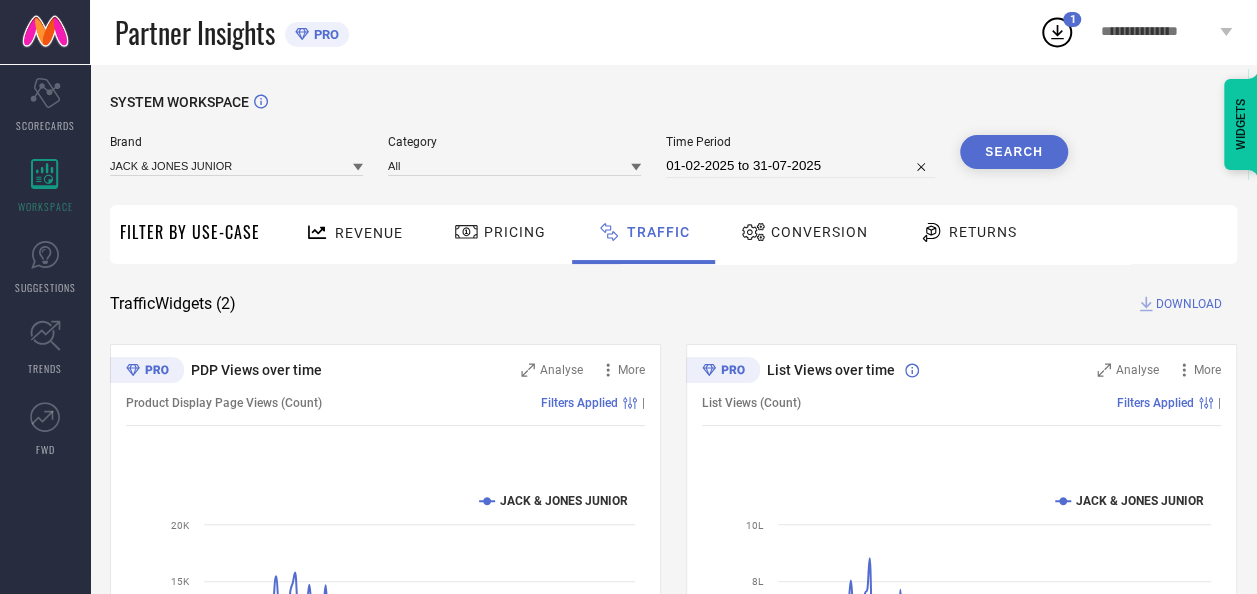 click on "Conversion" at bounding box center [804, 232] 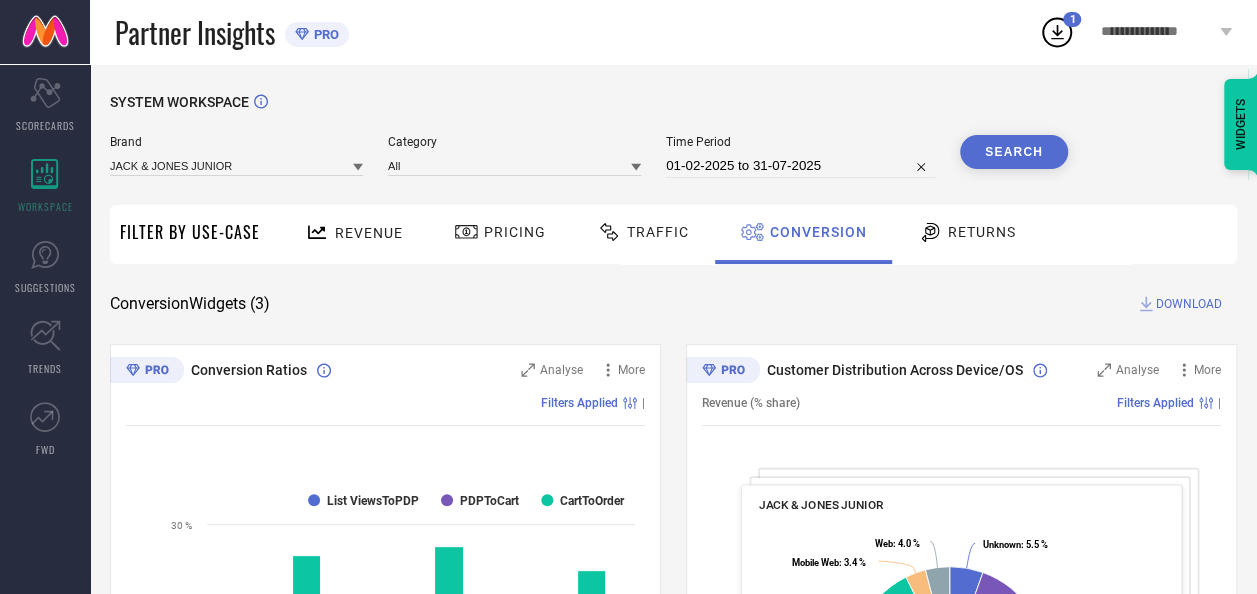 click on "Traffic" at bounding box center (658, 232) 